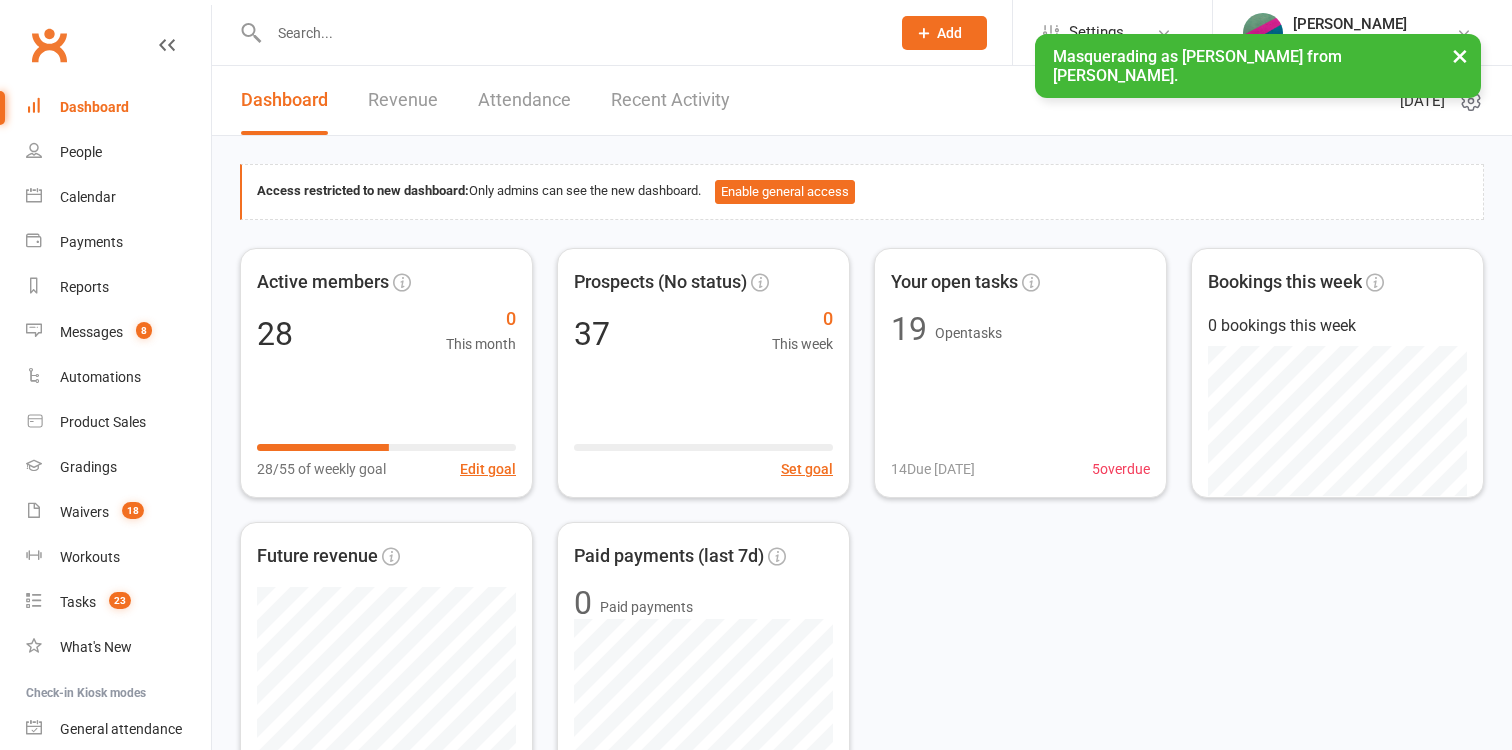scroll, scrollTop: 0, scrollLeft: 0, axis: both 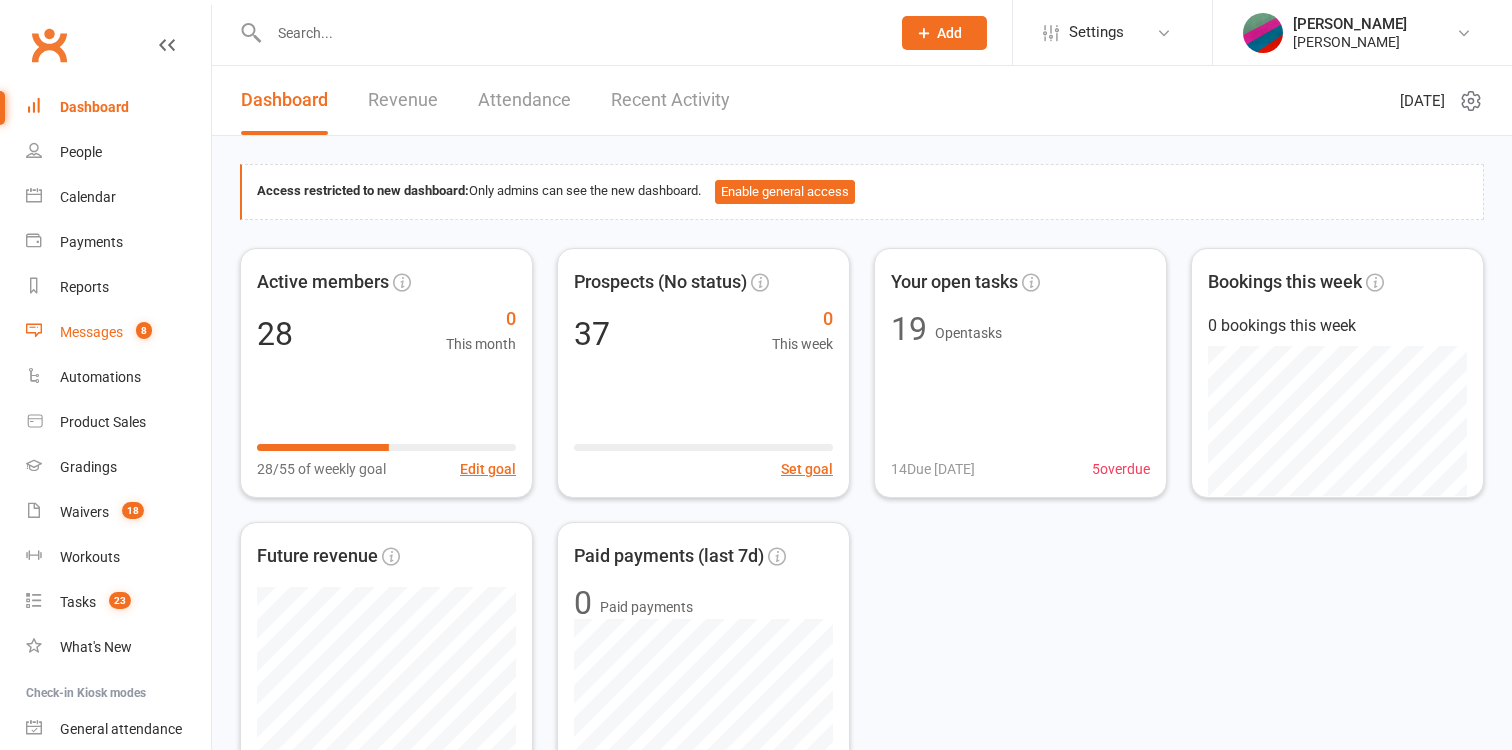 click on "Messages" at bounding box center [91, 332] 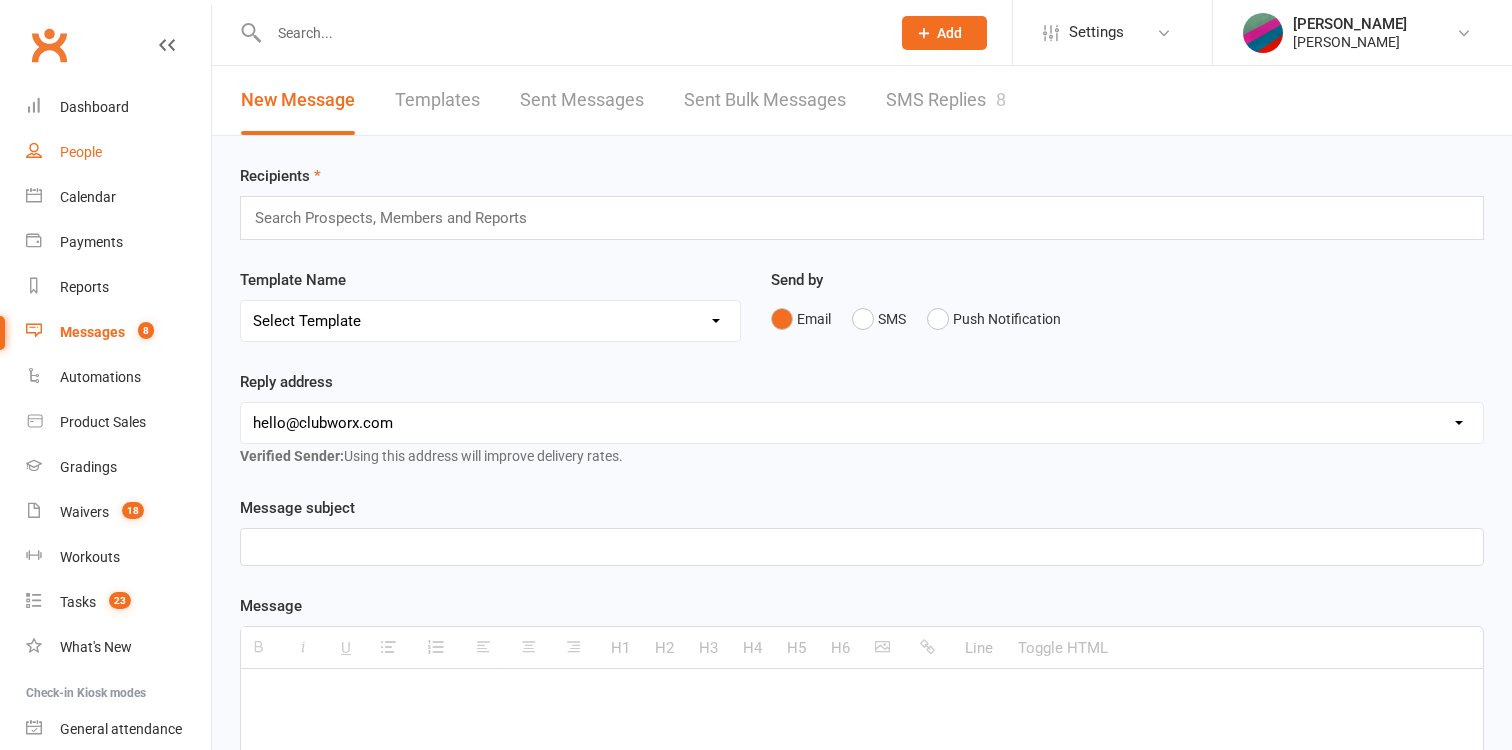 click on "People" at bounding box center [81, 152] 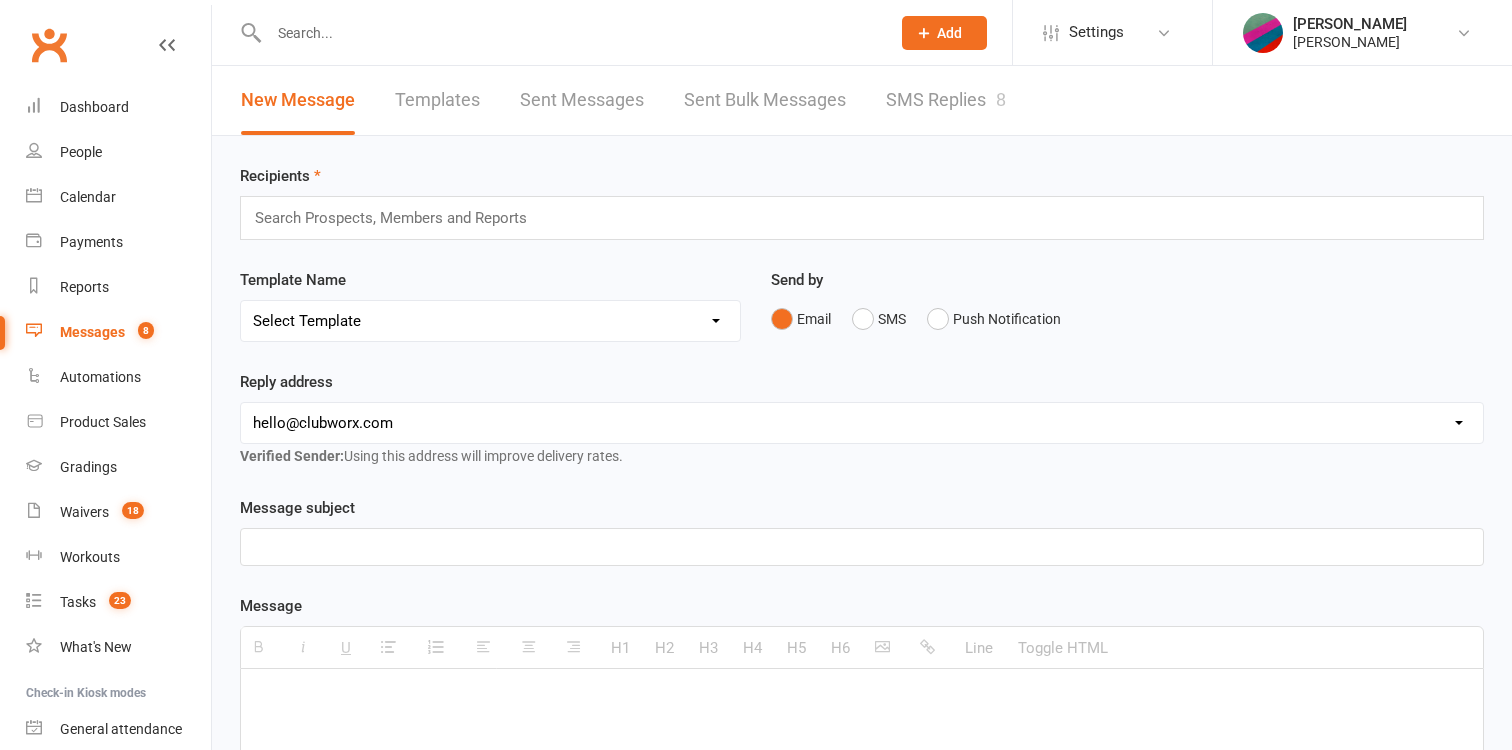 click on "Search Prospects, Members and Reports" at bounding box center [862, 218] 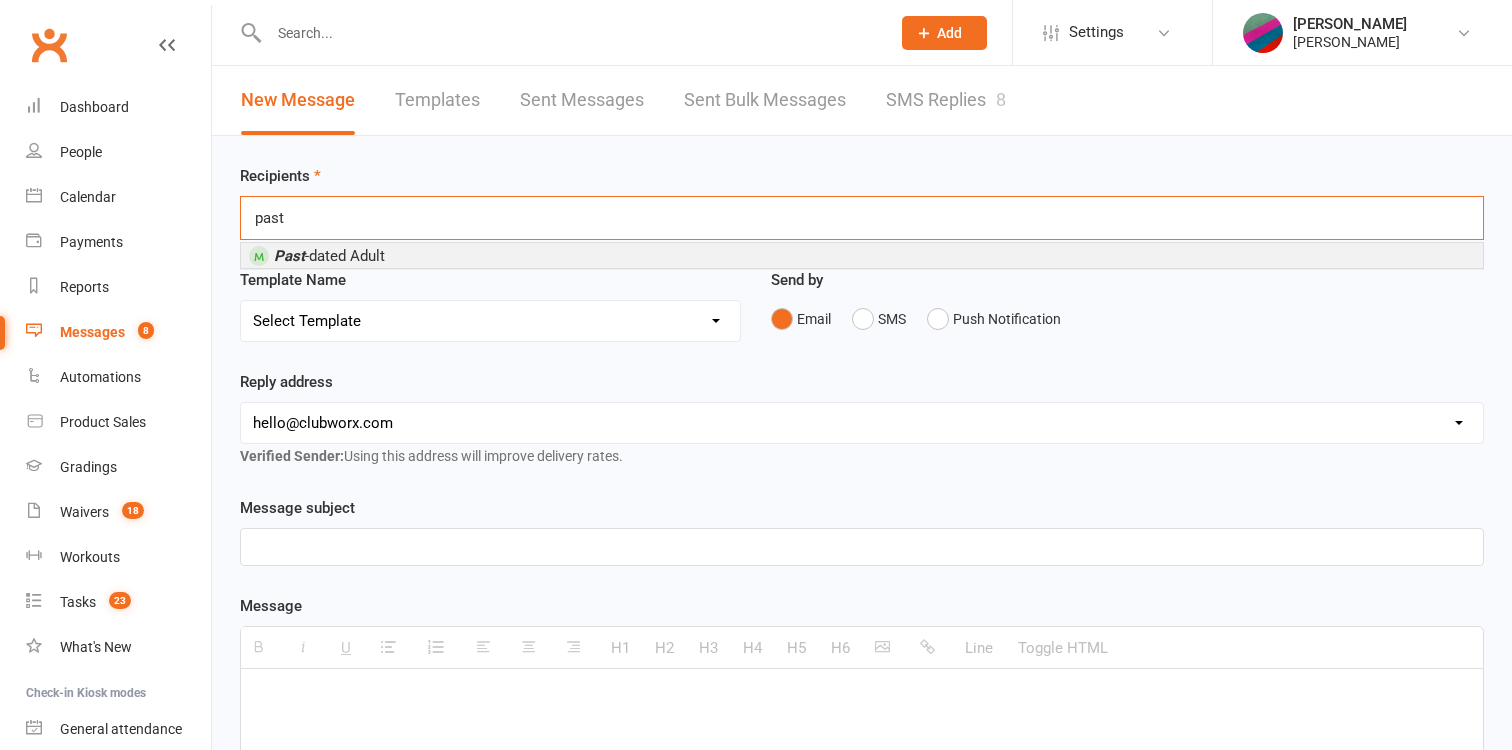 type on "past" 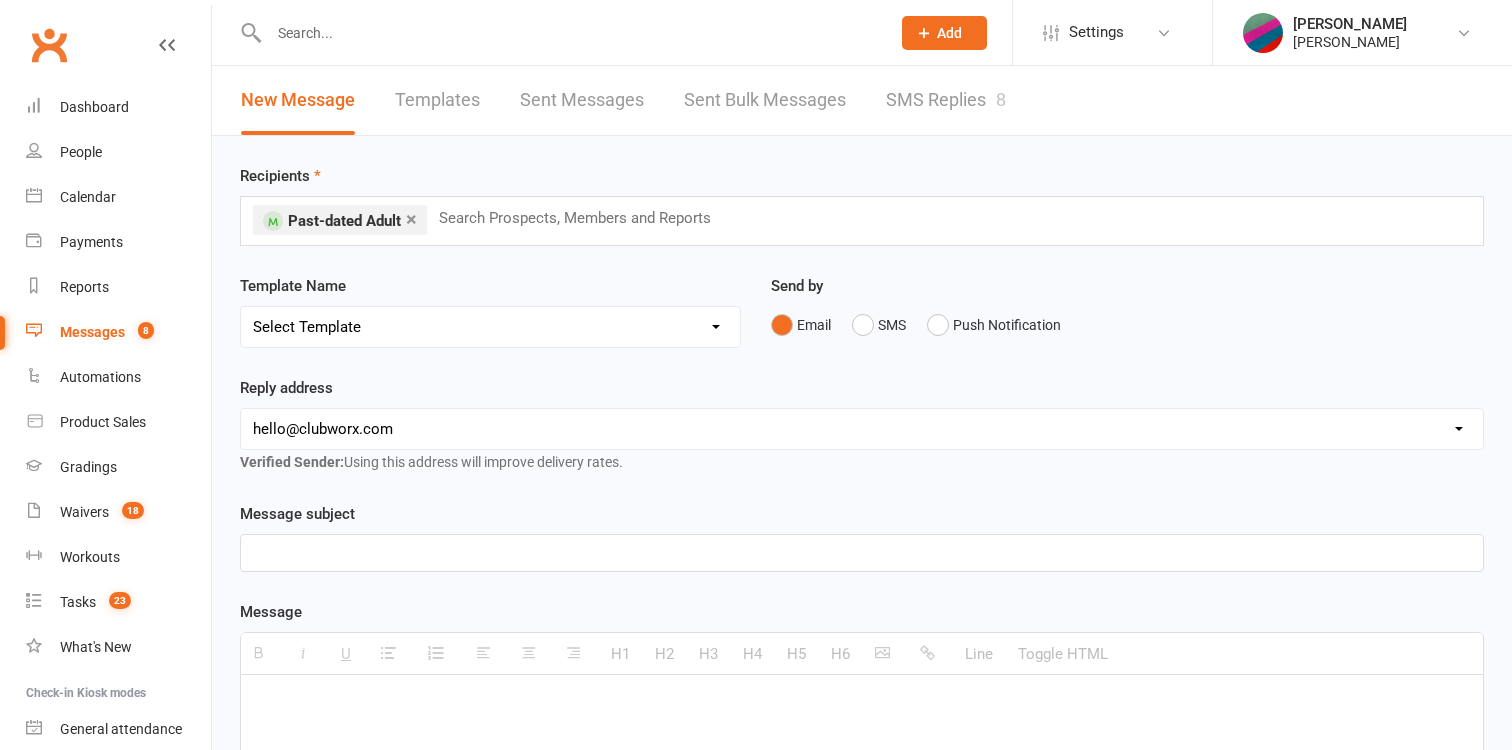 click at bounding box center (862, 553) 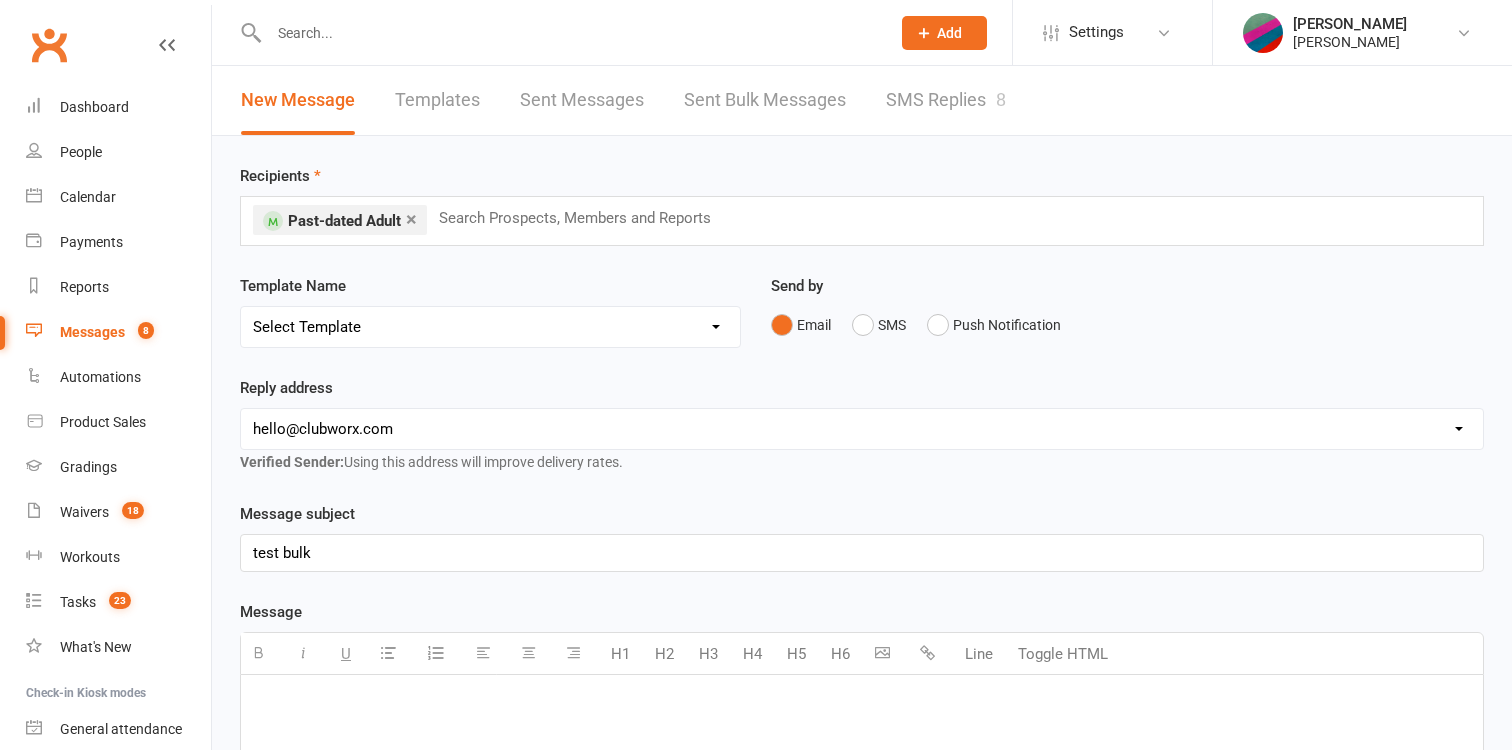 click at bounding box center [862, 705] 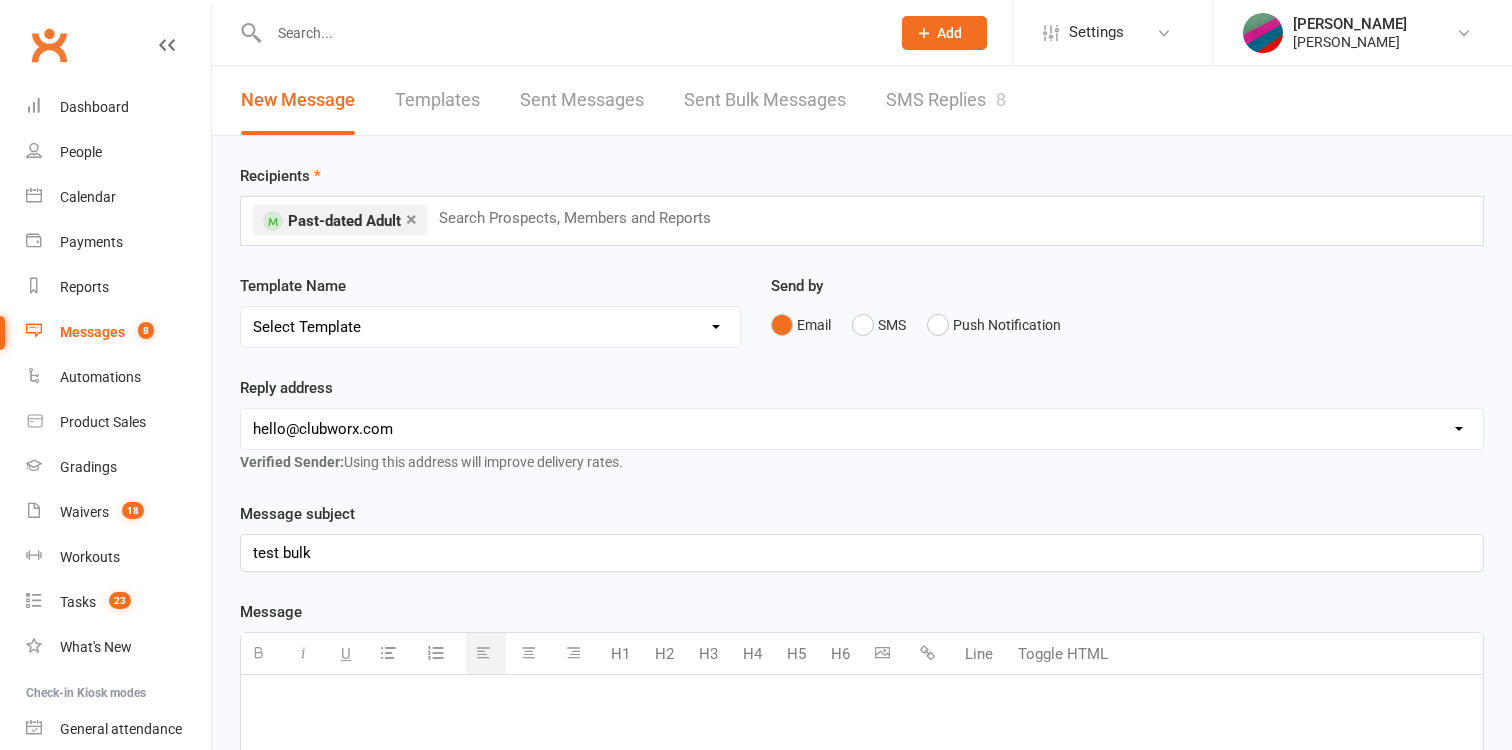 type 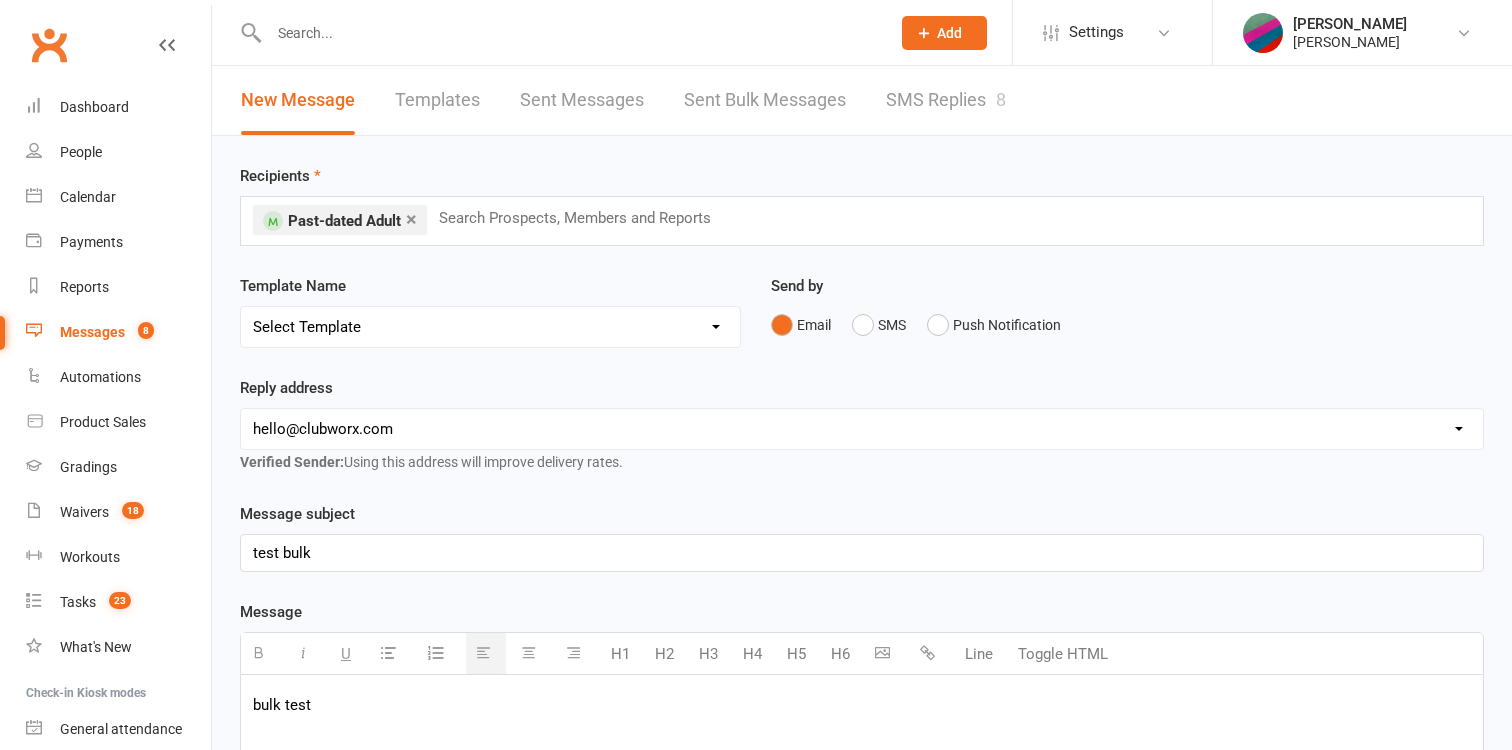 click at bounding box center (583, 218) 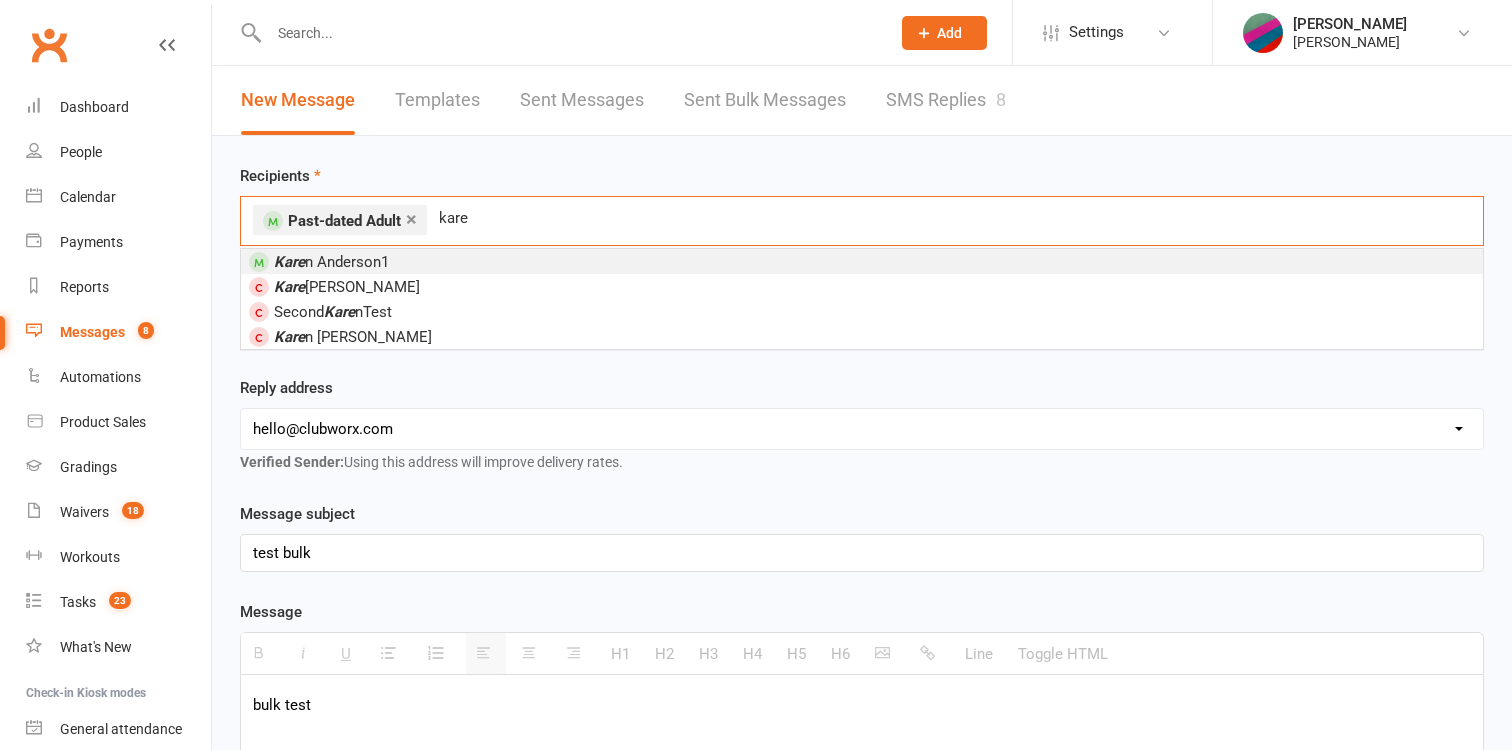 type on "kare" 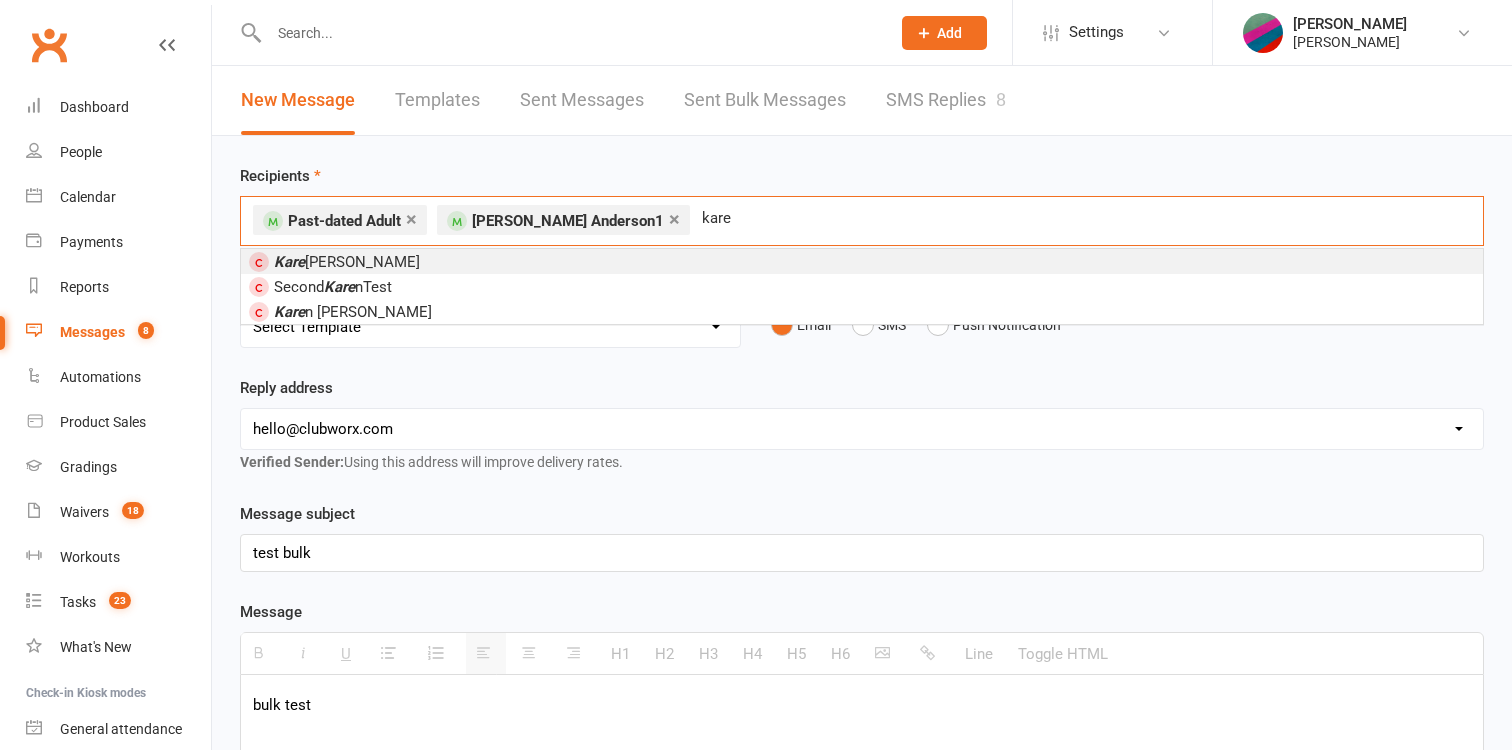 type on "kare" 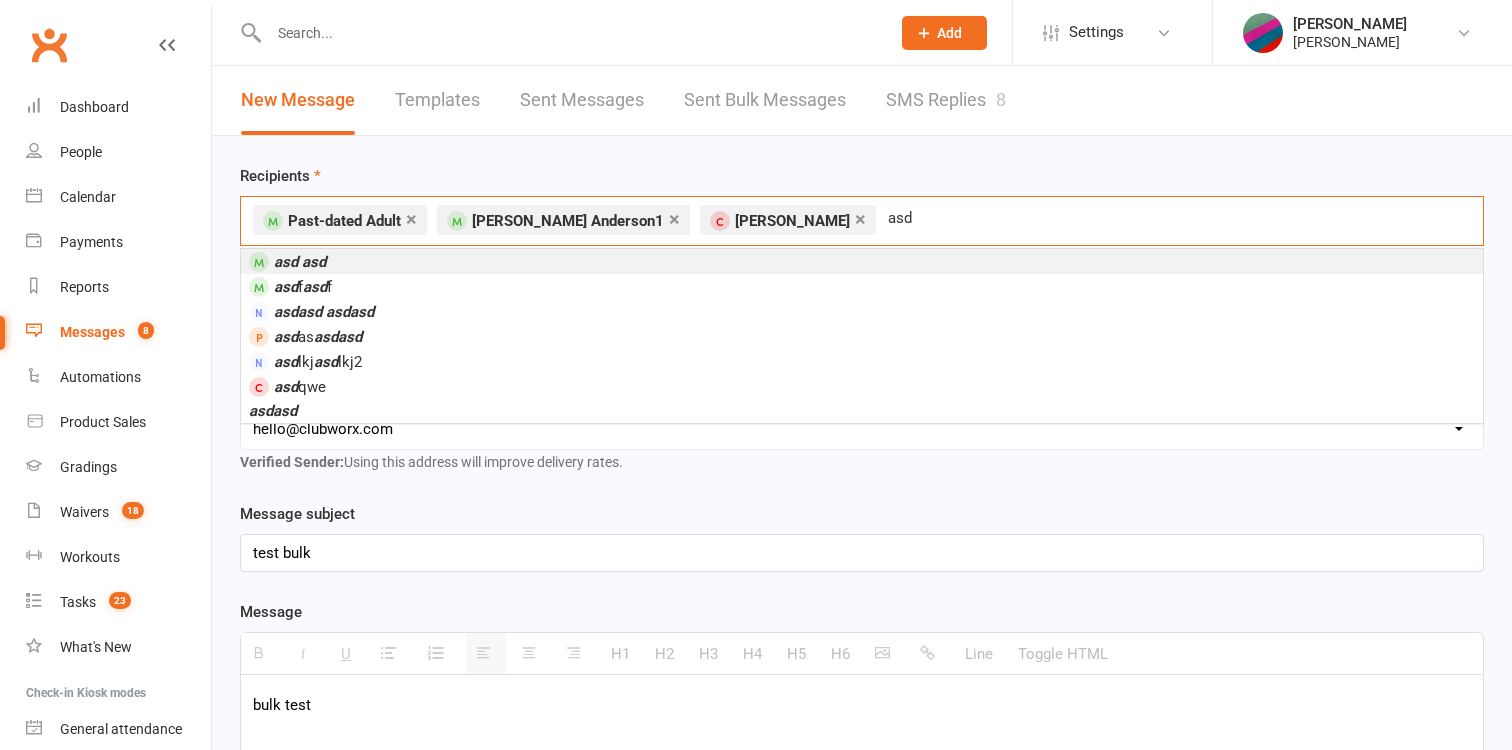 type on "asd" 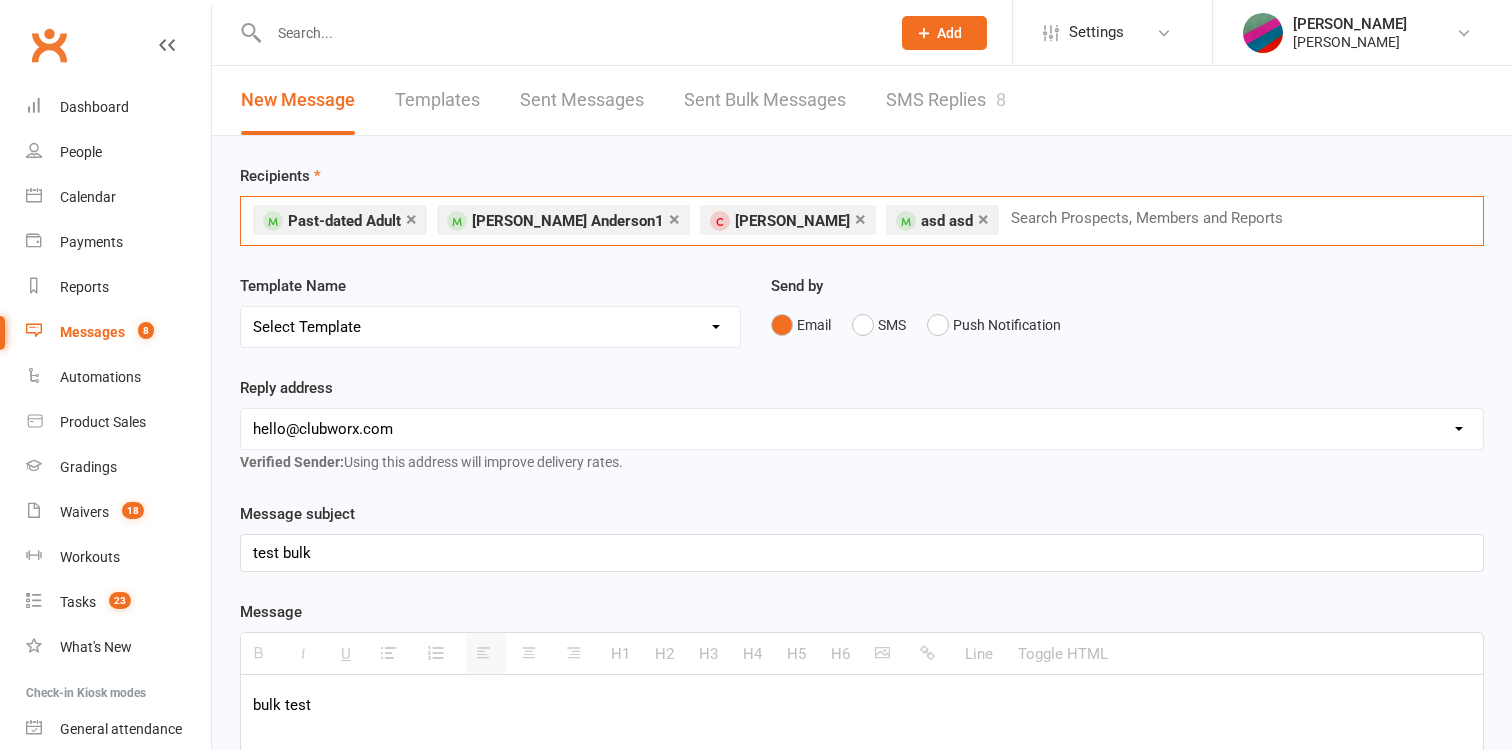 click at bounding box center (1155, 218) 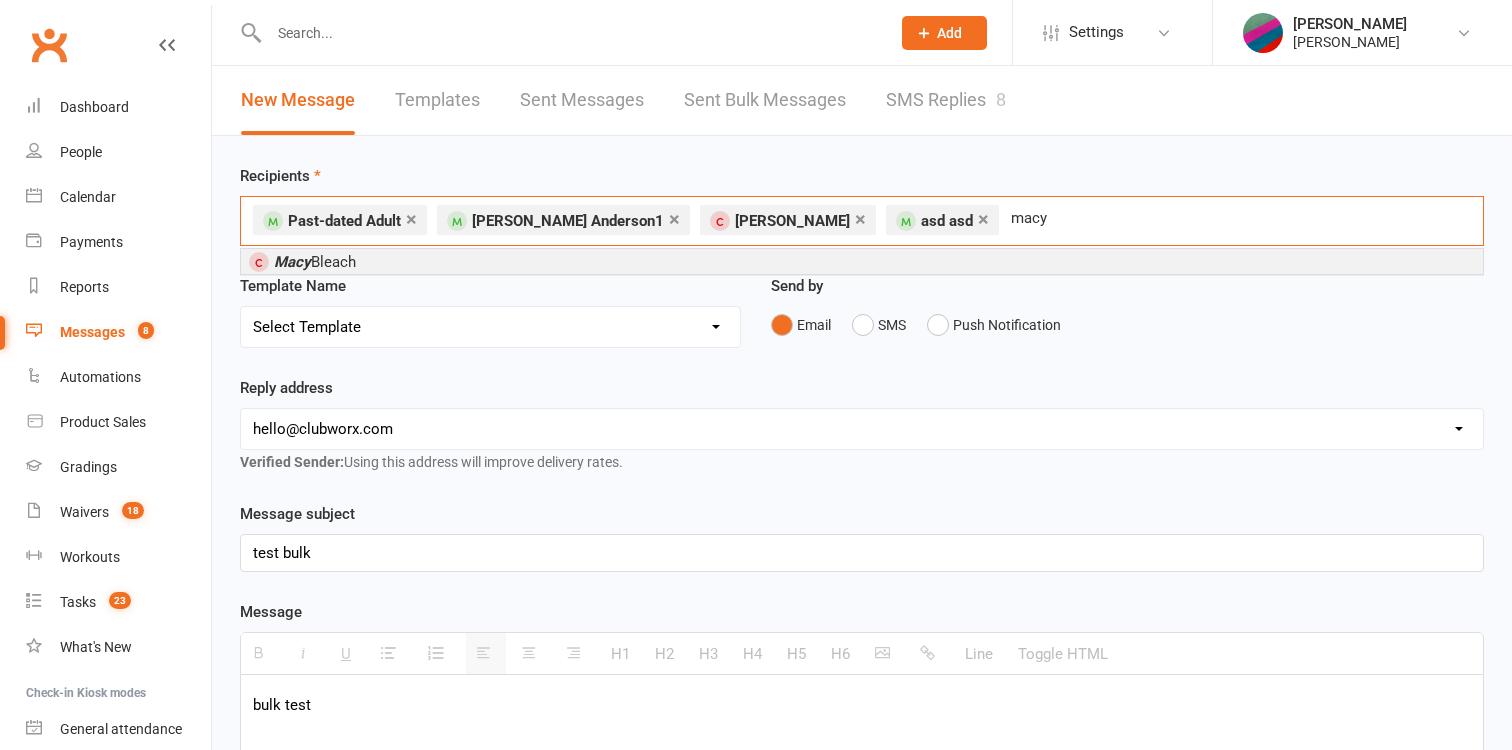 type on "macy" 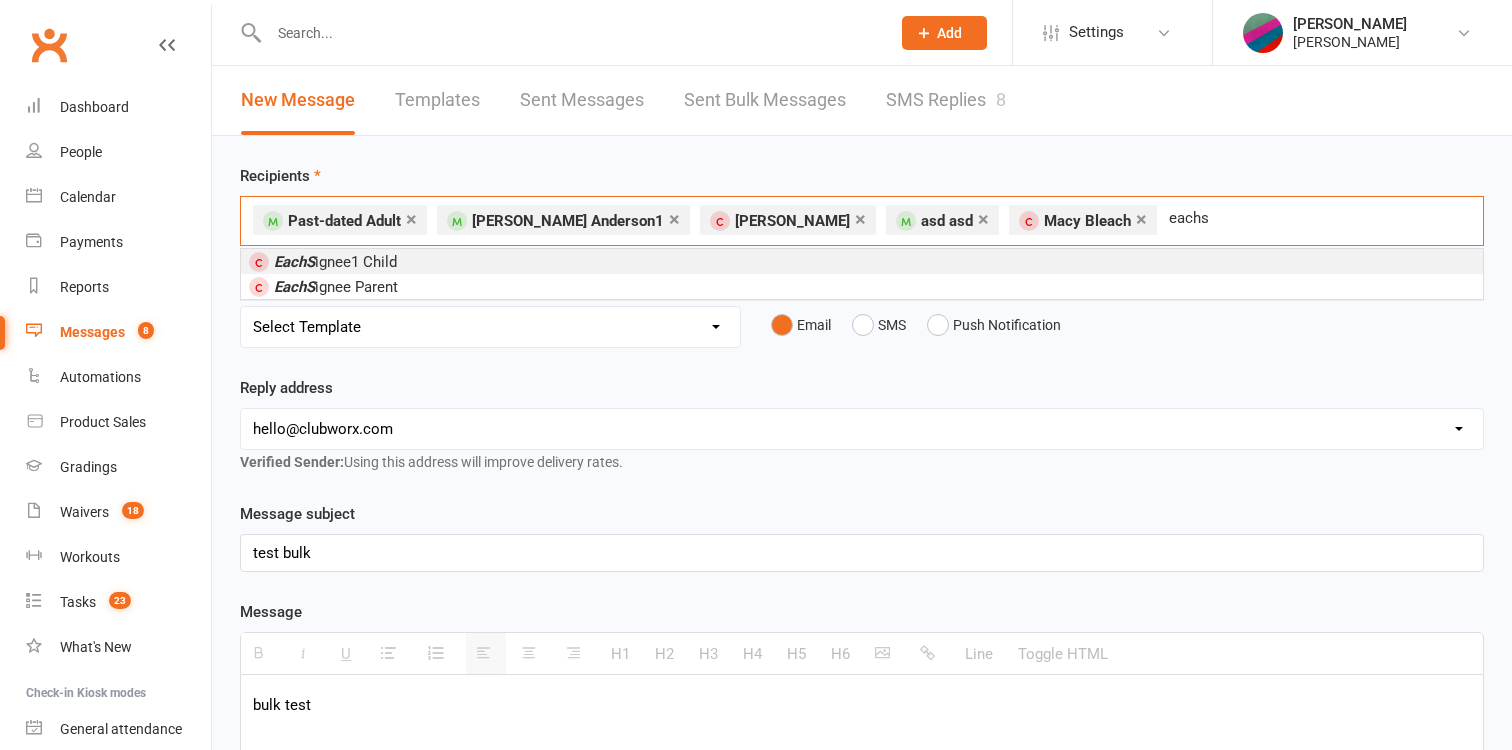 type on "eachs" 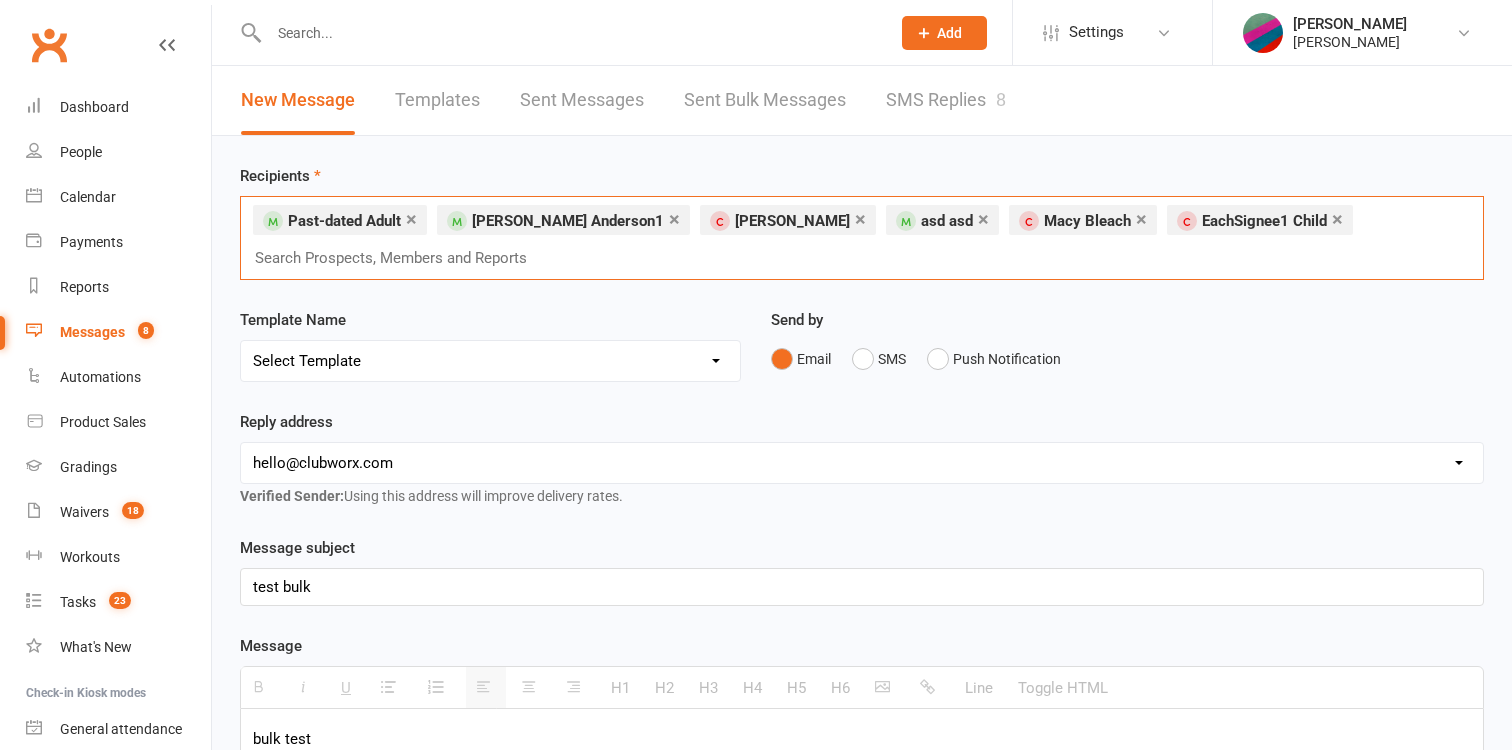 click on "× Past-dated Adult × [PERSON_NAME] Anderson1 × [PERSON_NAME] × asd asd × Macy Bleach × EachSignee1 Child Search Prospects, Members and Reports" at bounding box center [862, 238] 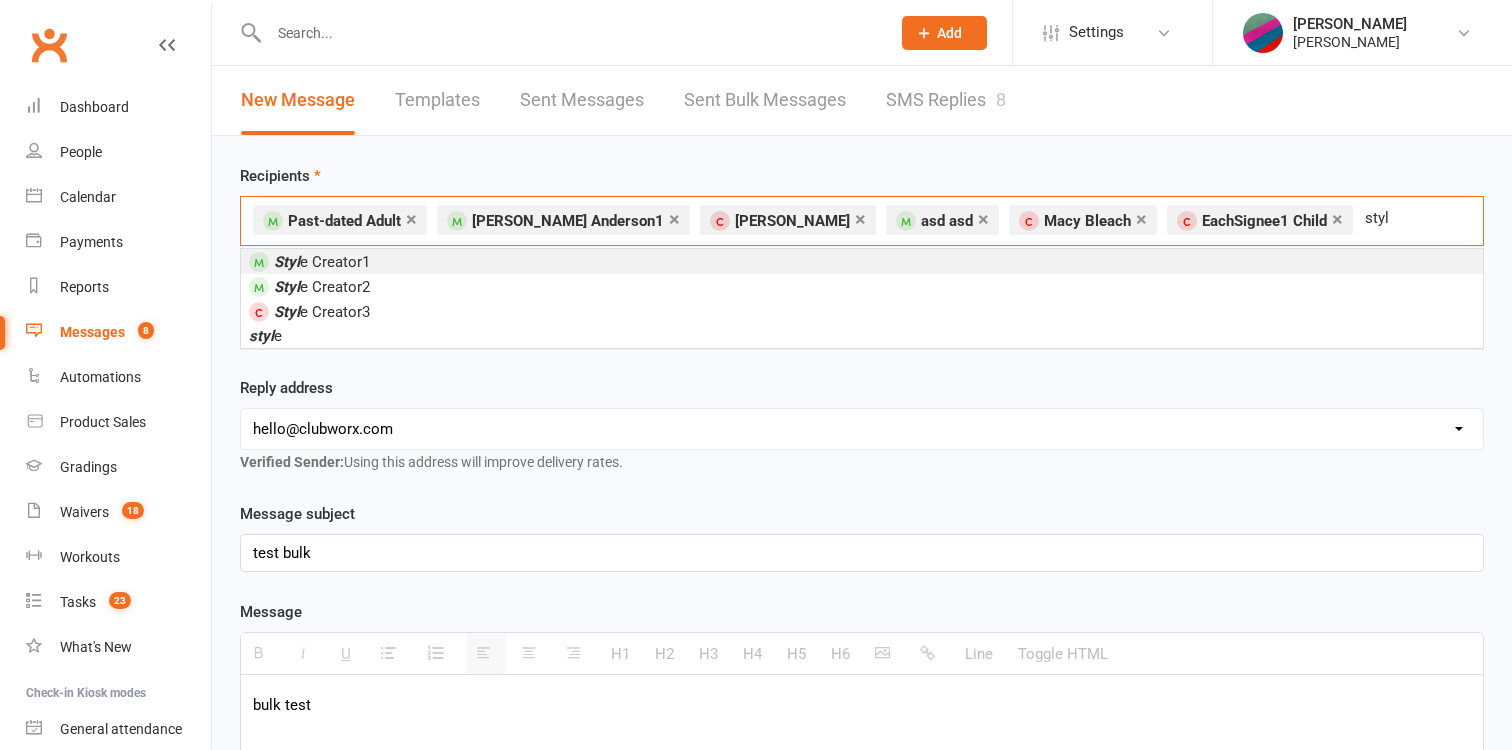 type on "styl" 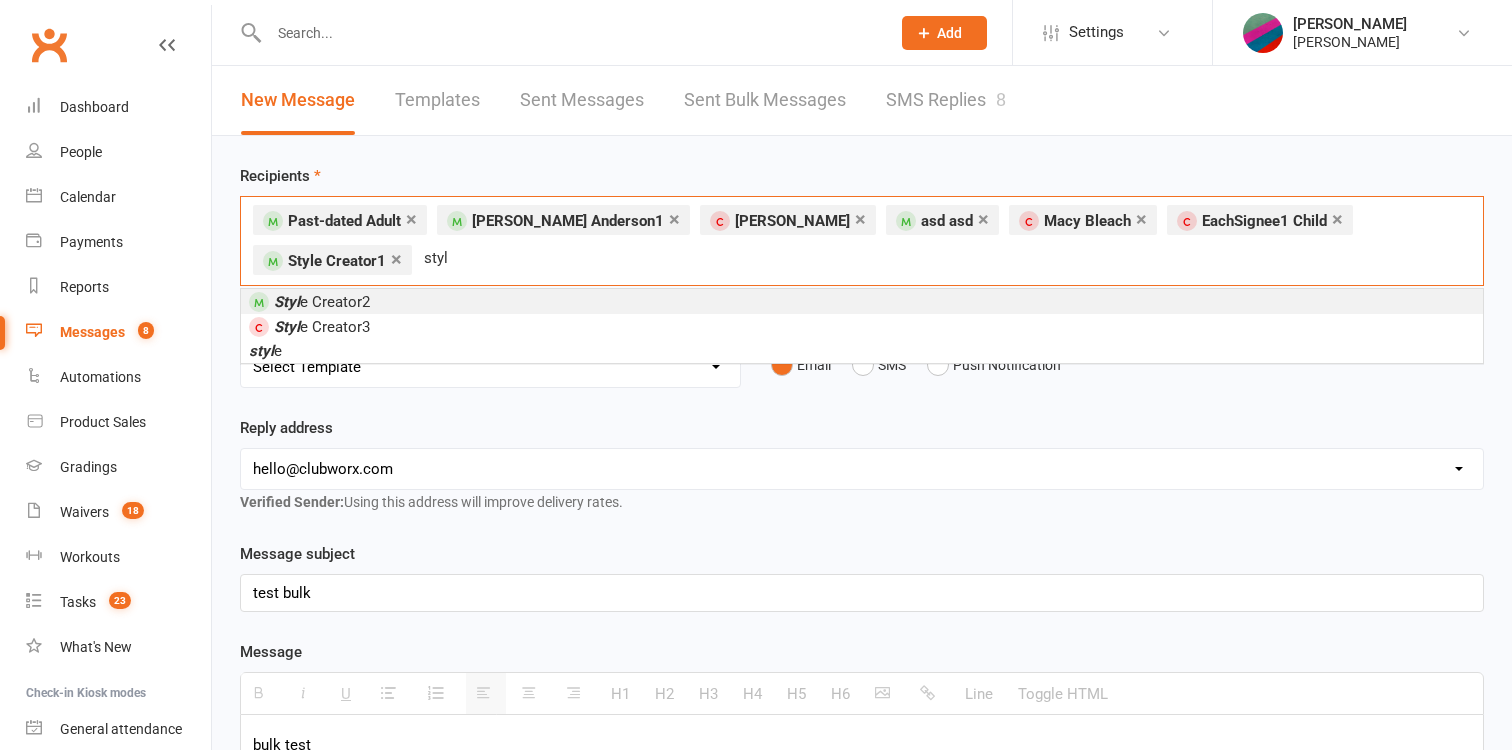 type on "styl" 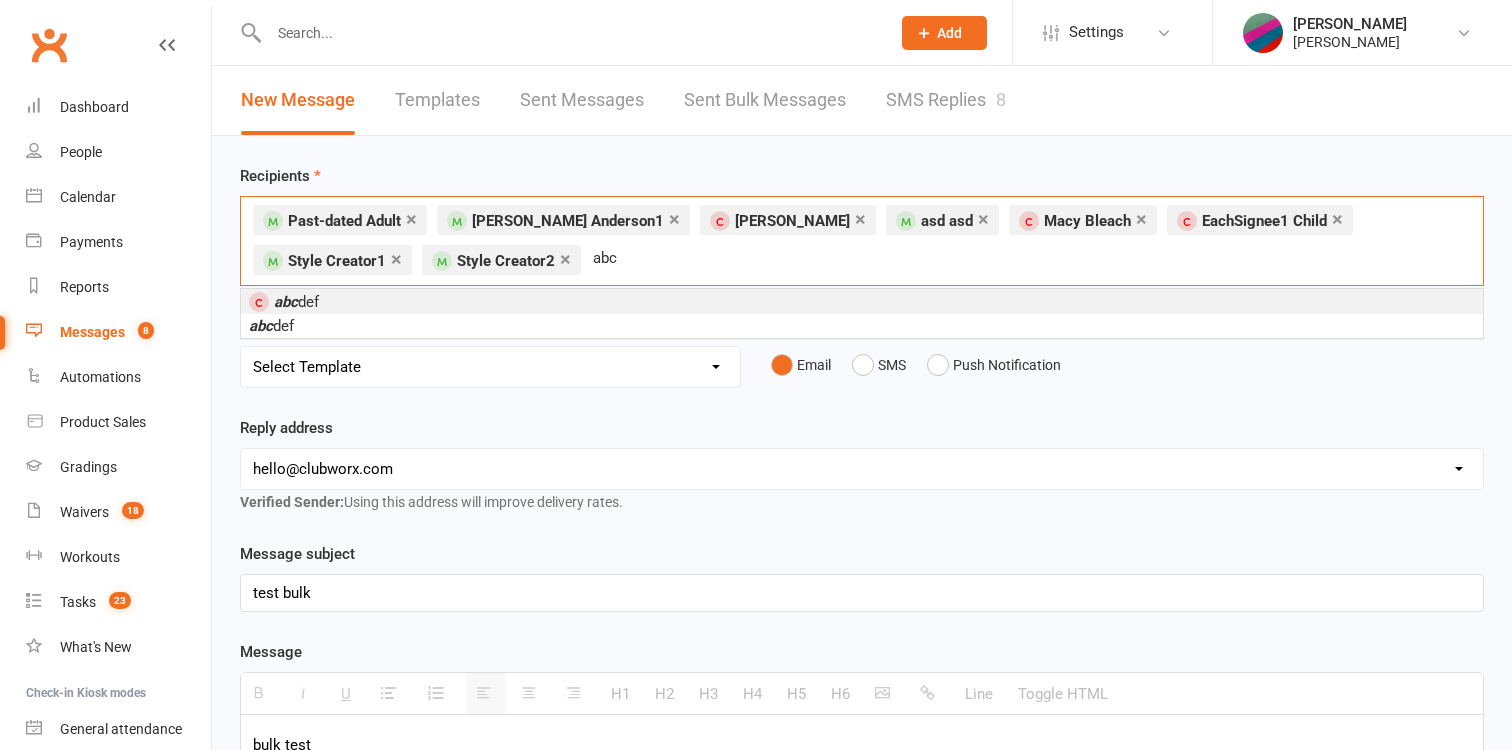 type on "abc" 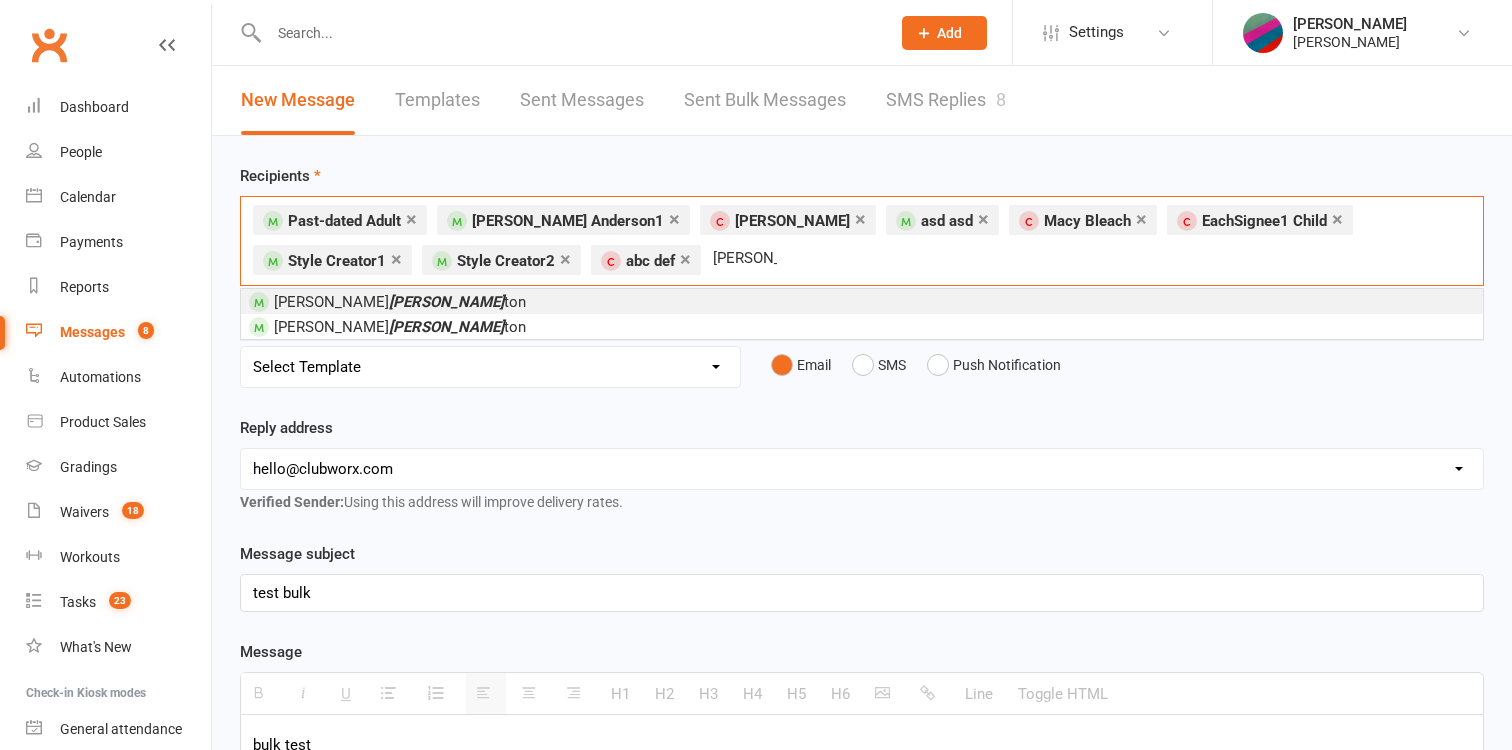 type on "[PERSON_NAME]" 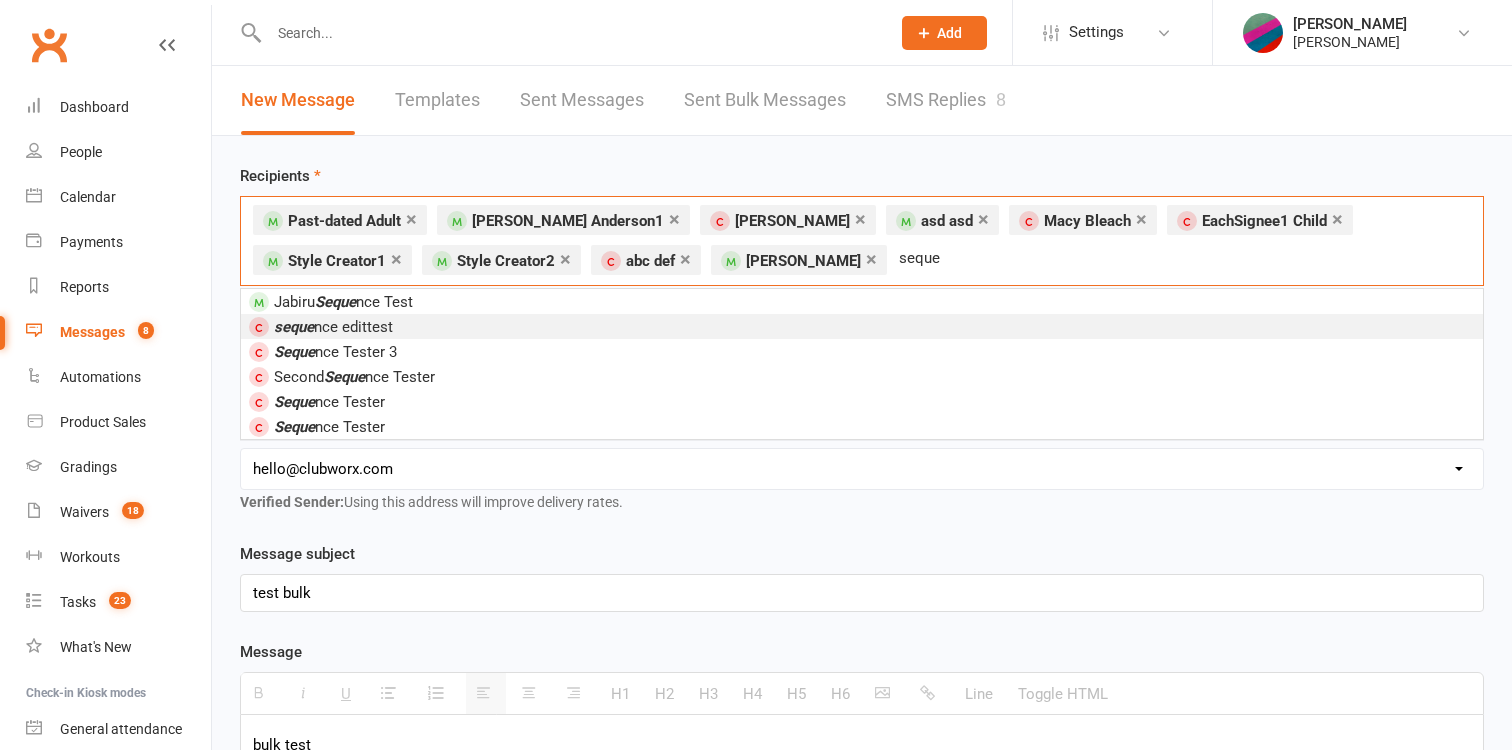 type on "seque" 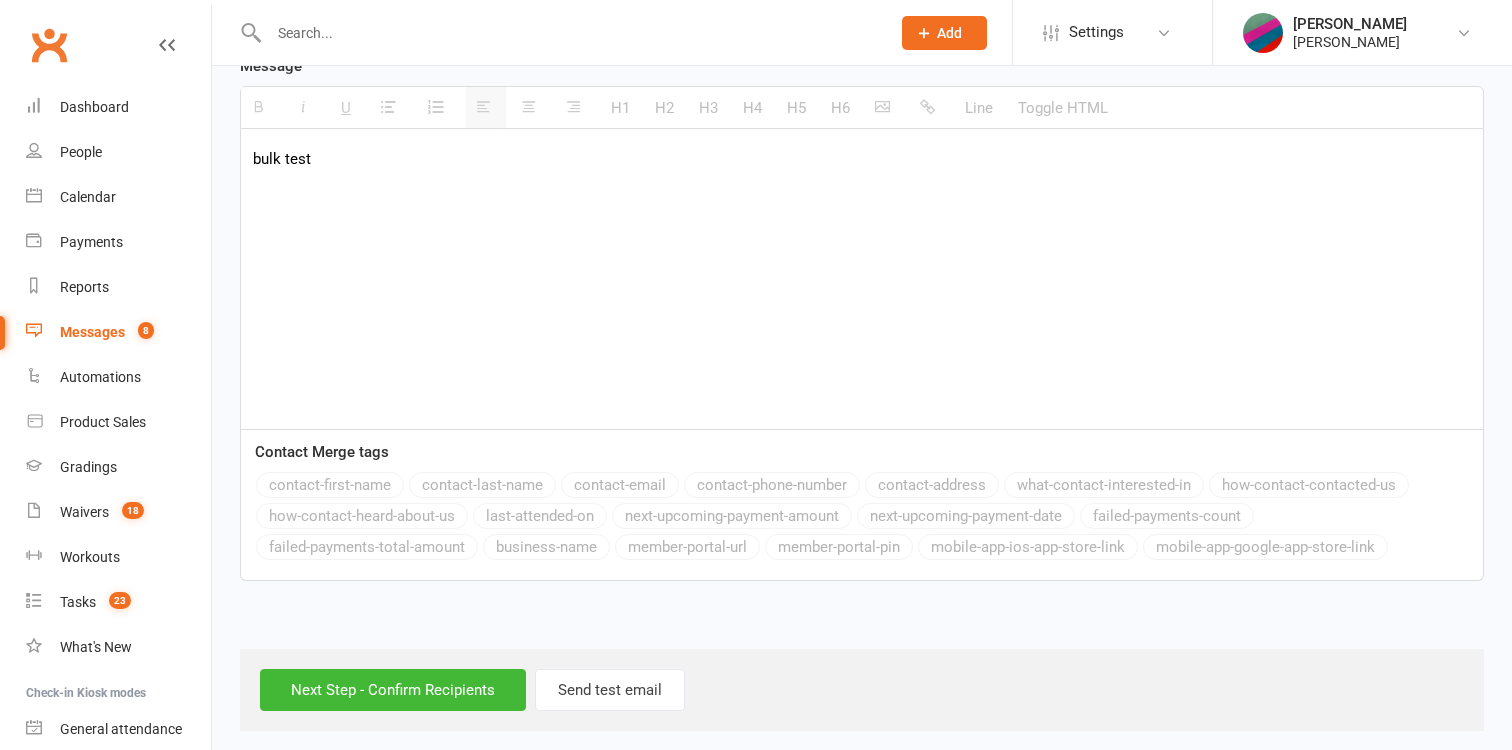 scroll, scrollTop: 596, scrollLeft: 0, axis: vertical 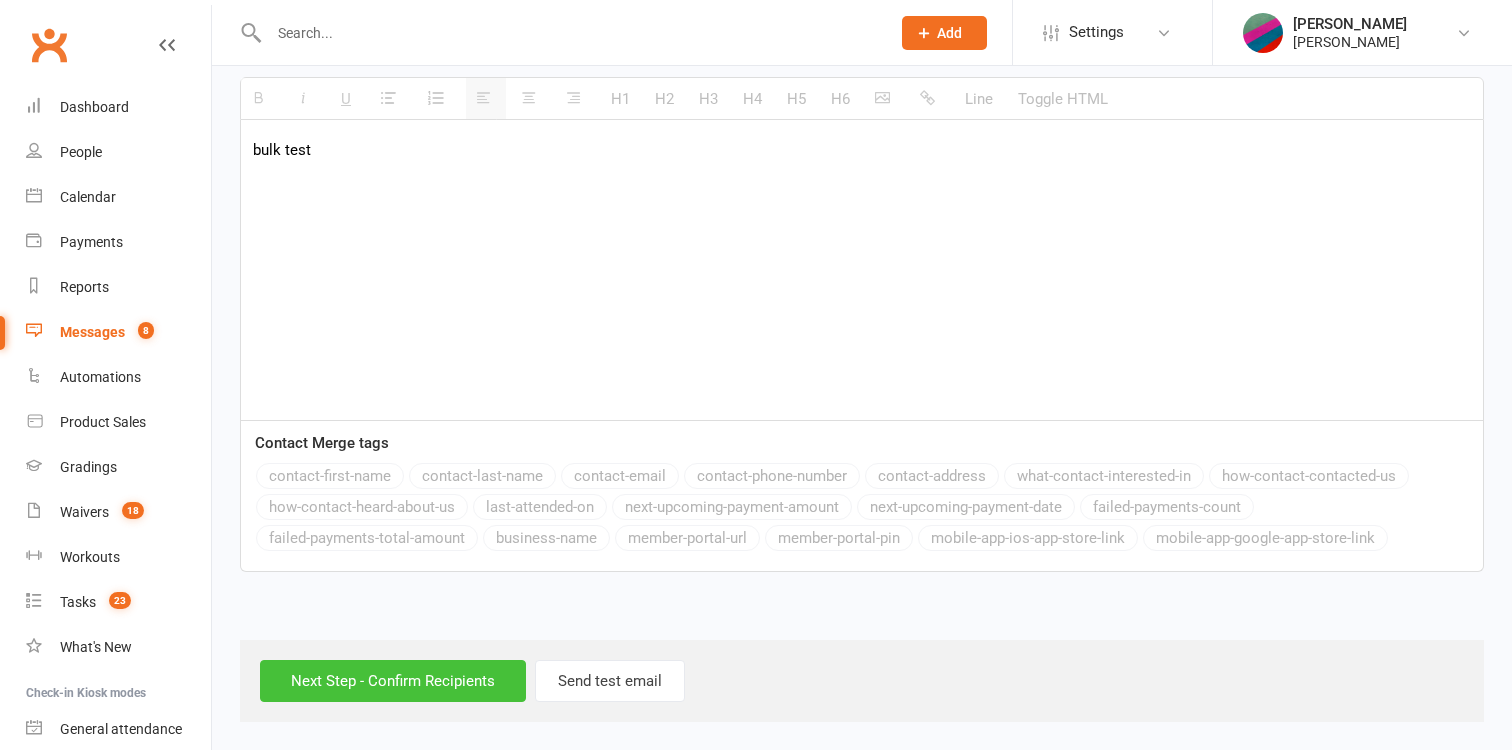 click on "Next Step - Confirm Recipients" at bounding box center [393, 681] 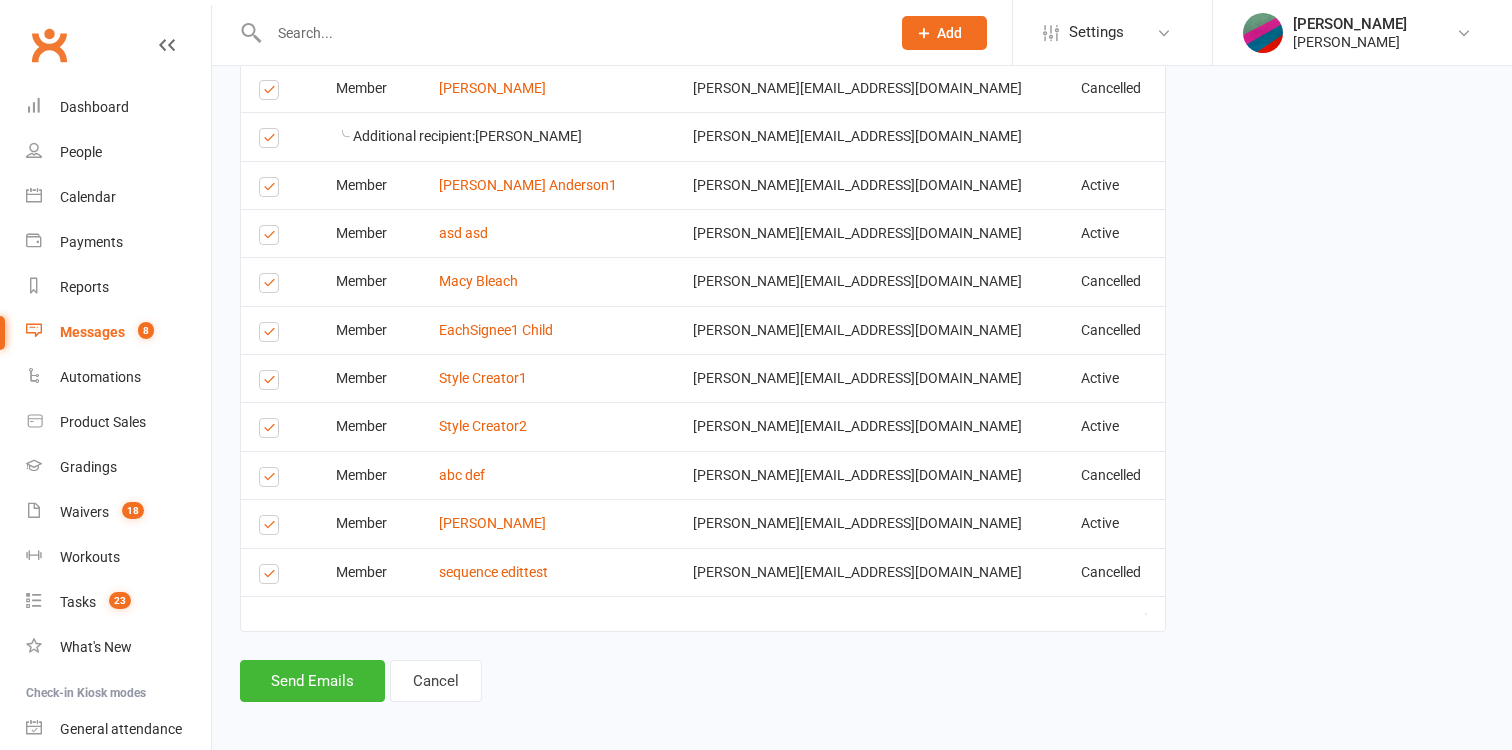 scroll, scrollTop: 688, scrollLeft: 0, axis: vertical 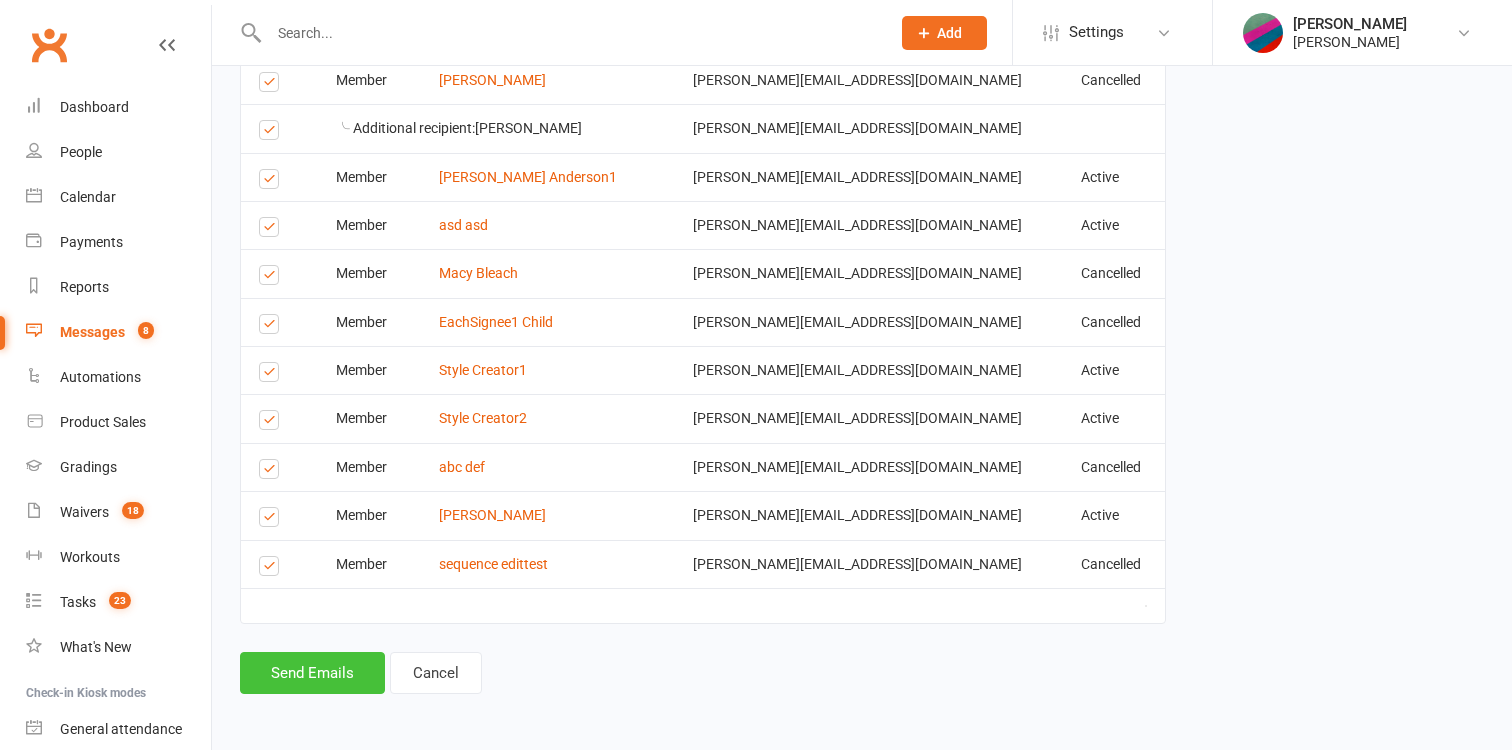 click on "Send Emails" at bounding box center (312, 673) 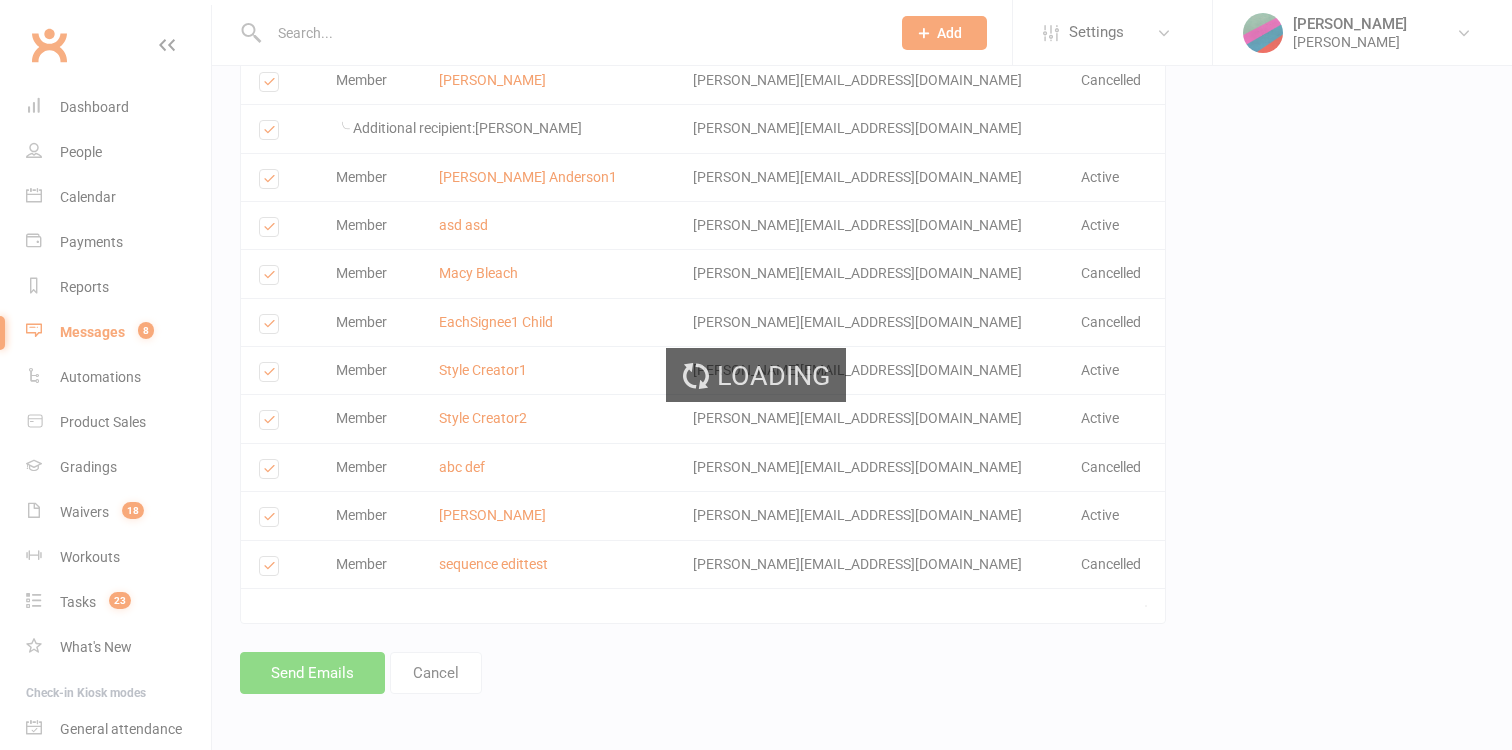 type 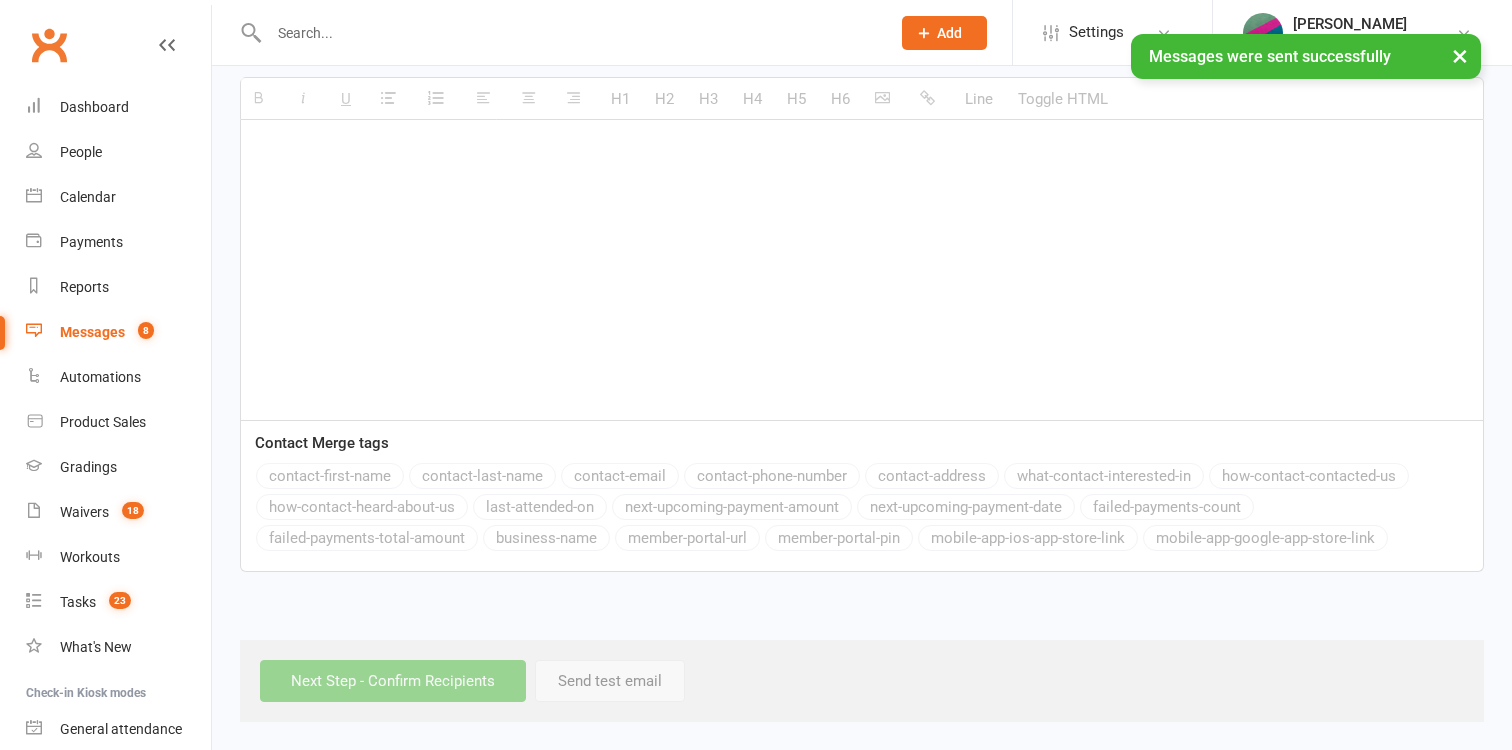 scroll, scrollTop: 0, scrollLeft: 0, axis: both 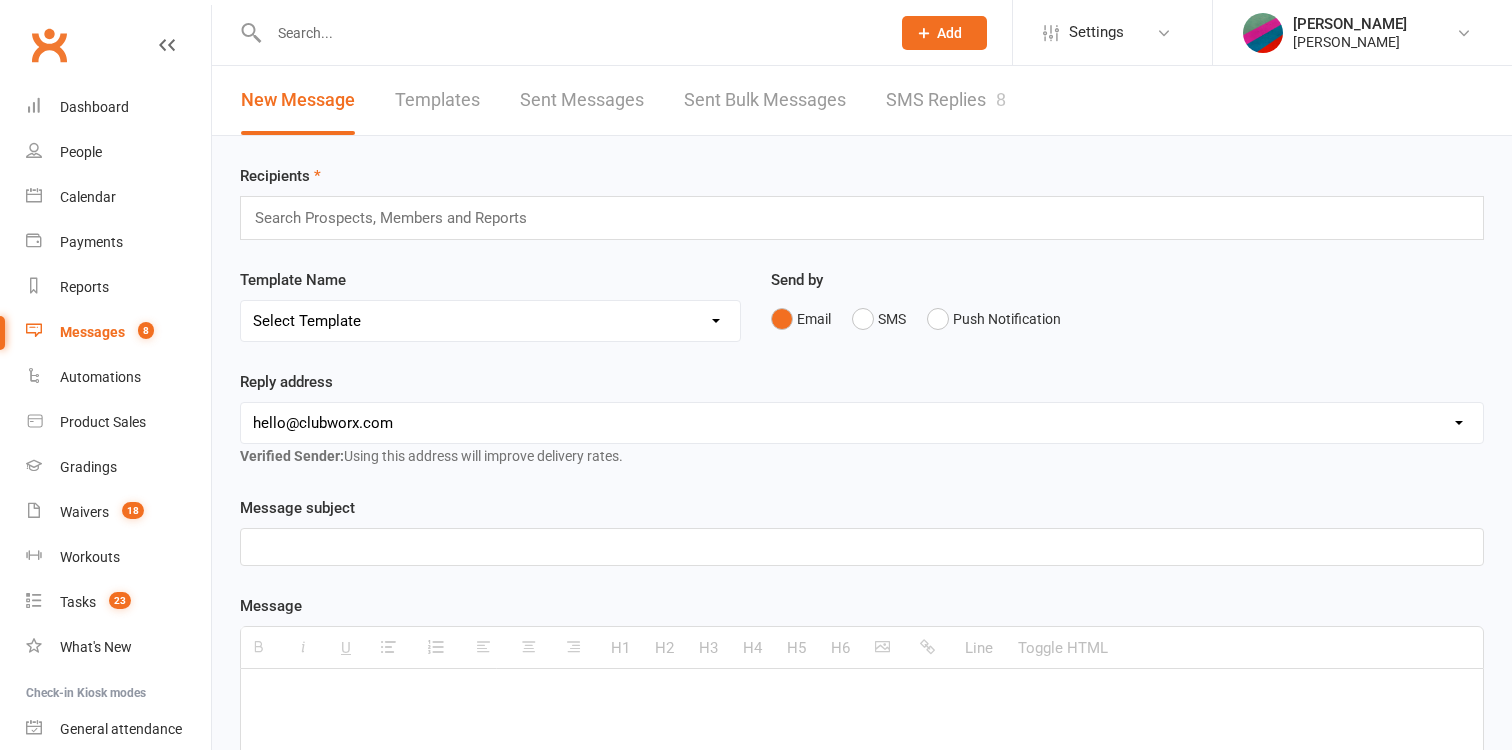 click on "Sent Bulk Messages" at bounding box center (765, 100) 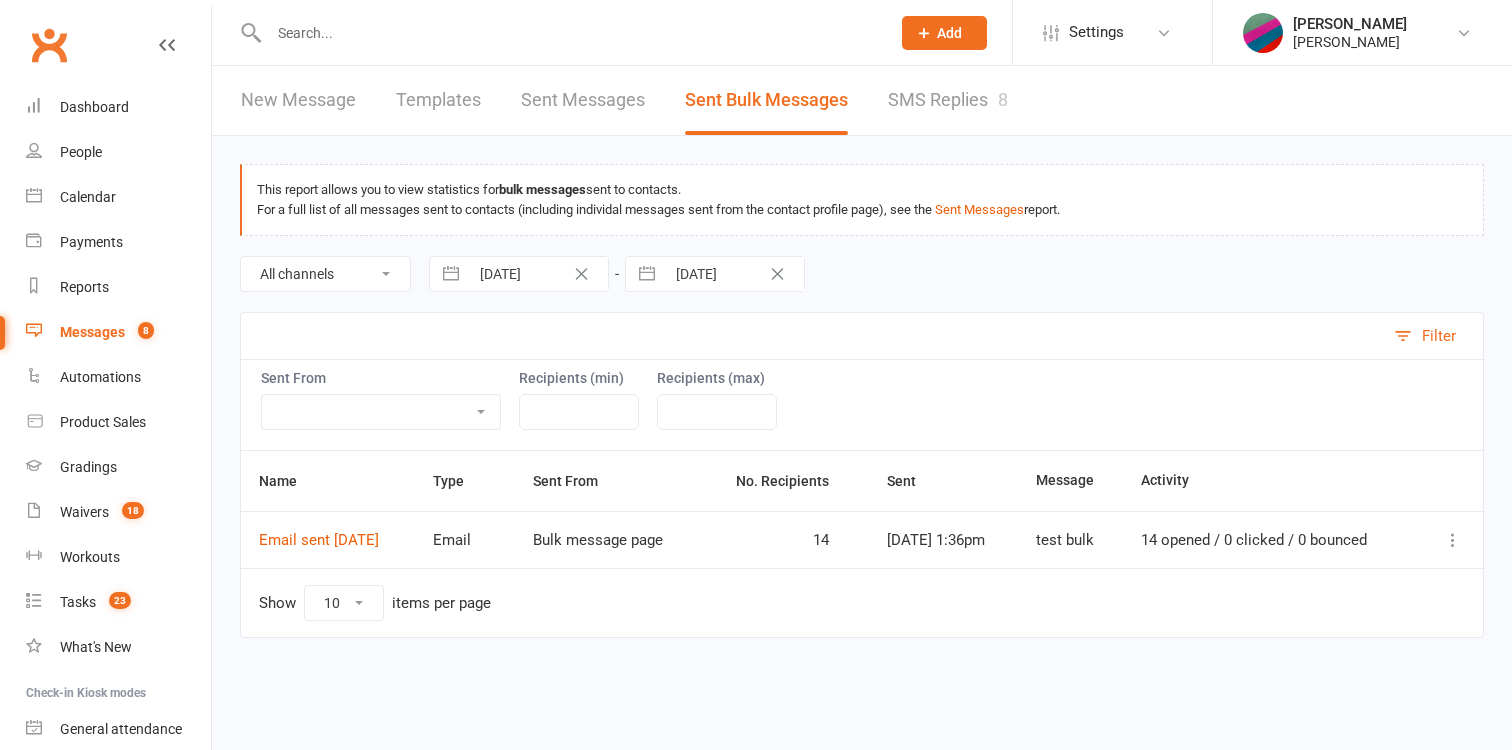 click at bounding box center (1453, 540) 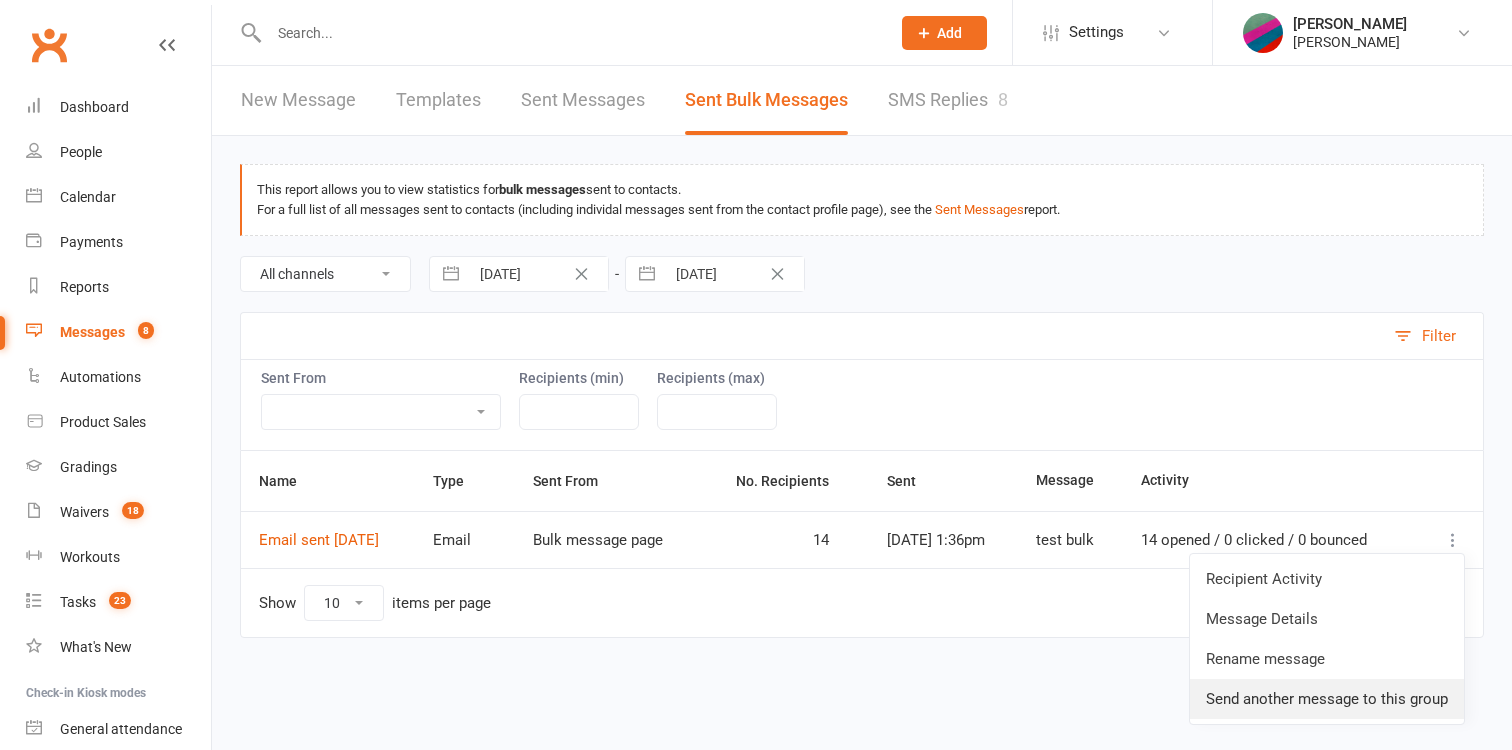 click on "Send another message to this group" at bounding box center [1327, 699] 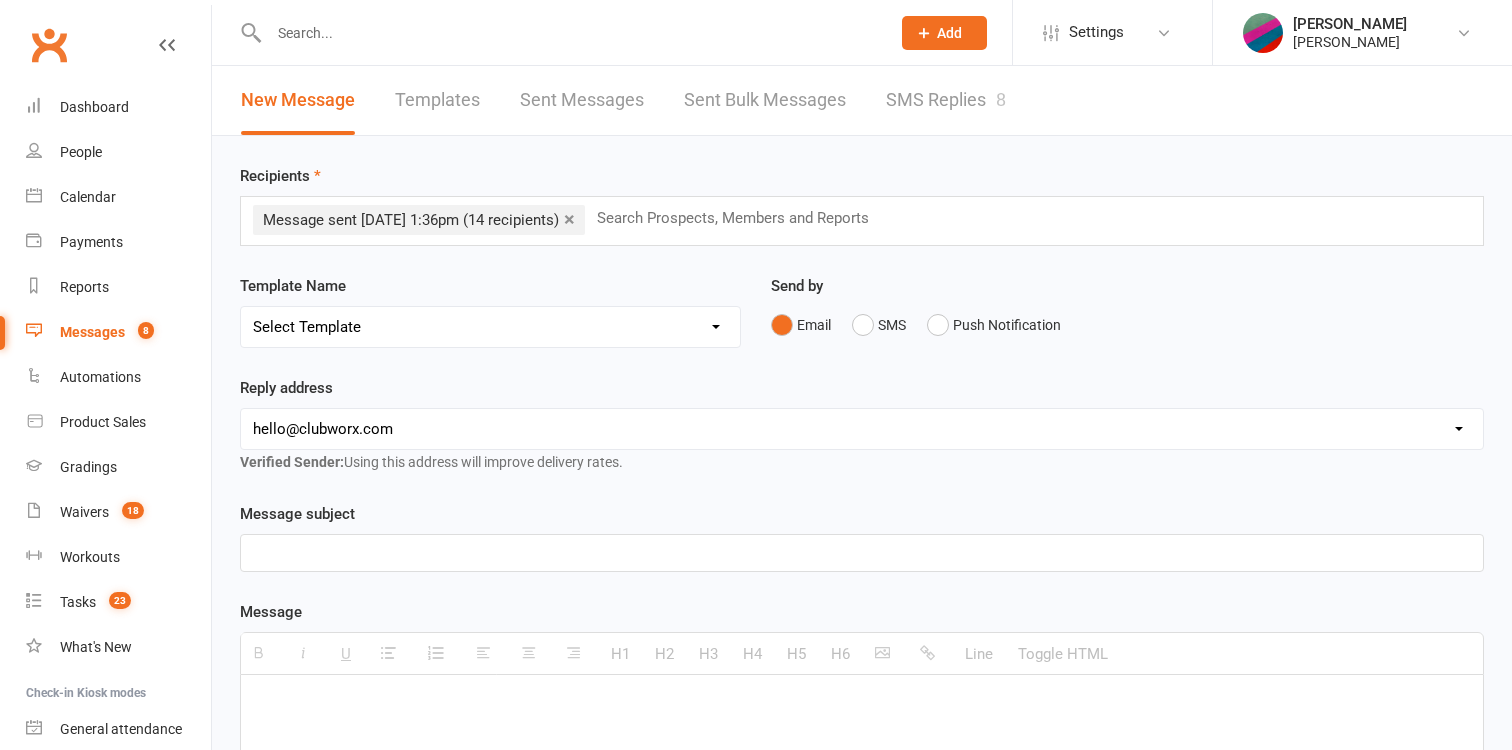 click at bounding box center (862, 553) 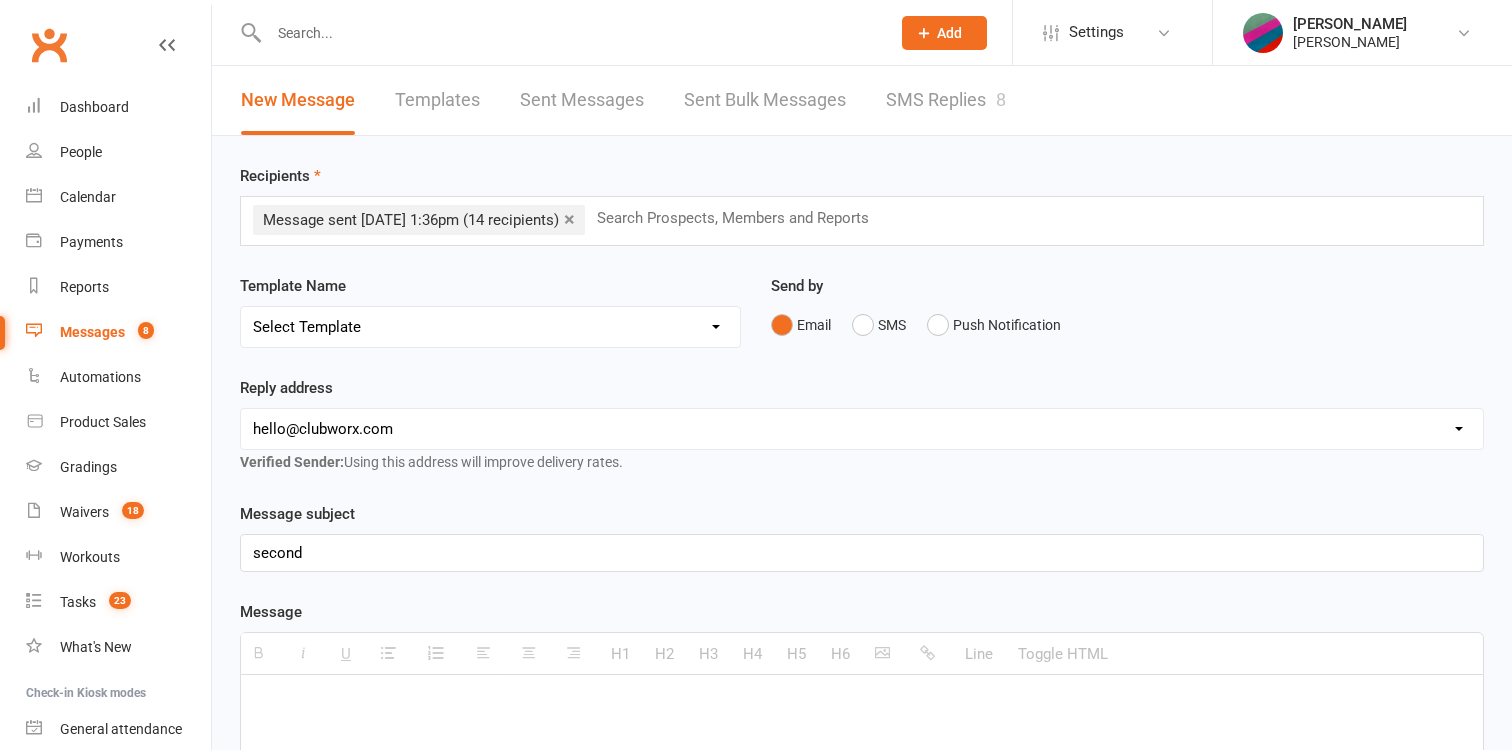 click at bounding box center [862, 825] 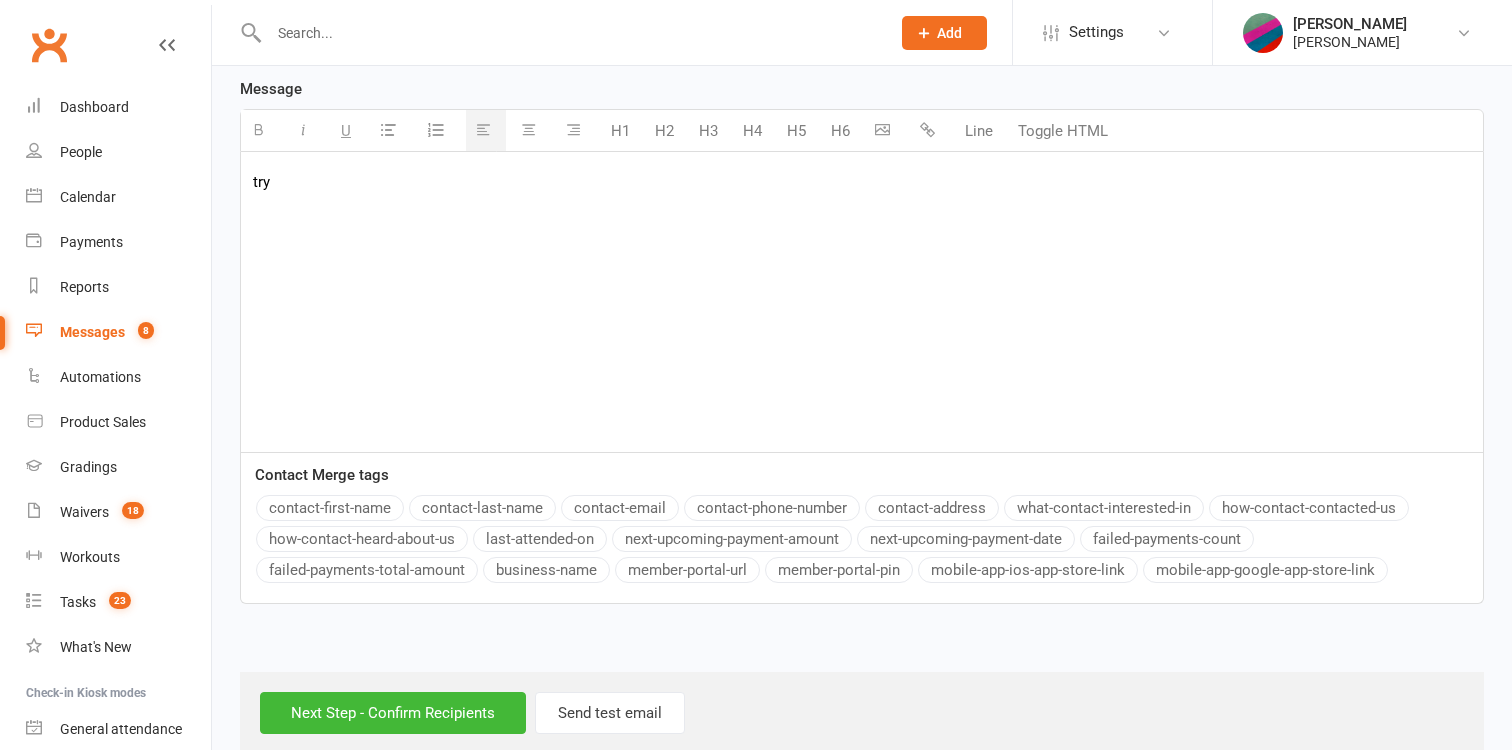 scroll, scrollTop: 556, scrollLeft: 0, axis: vertical 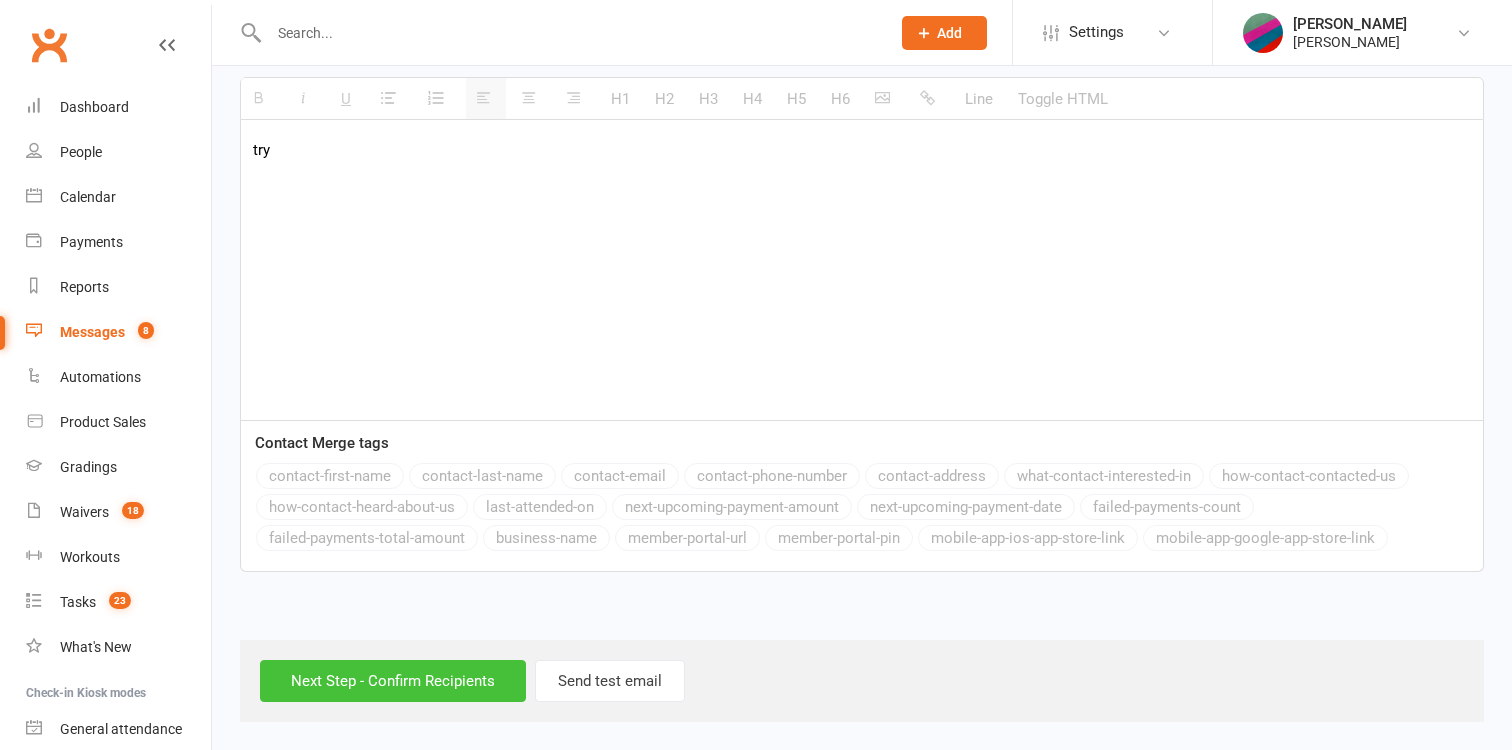click on "Next Step - Confirm Recipients" at bounding box center [393, 681] 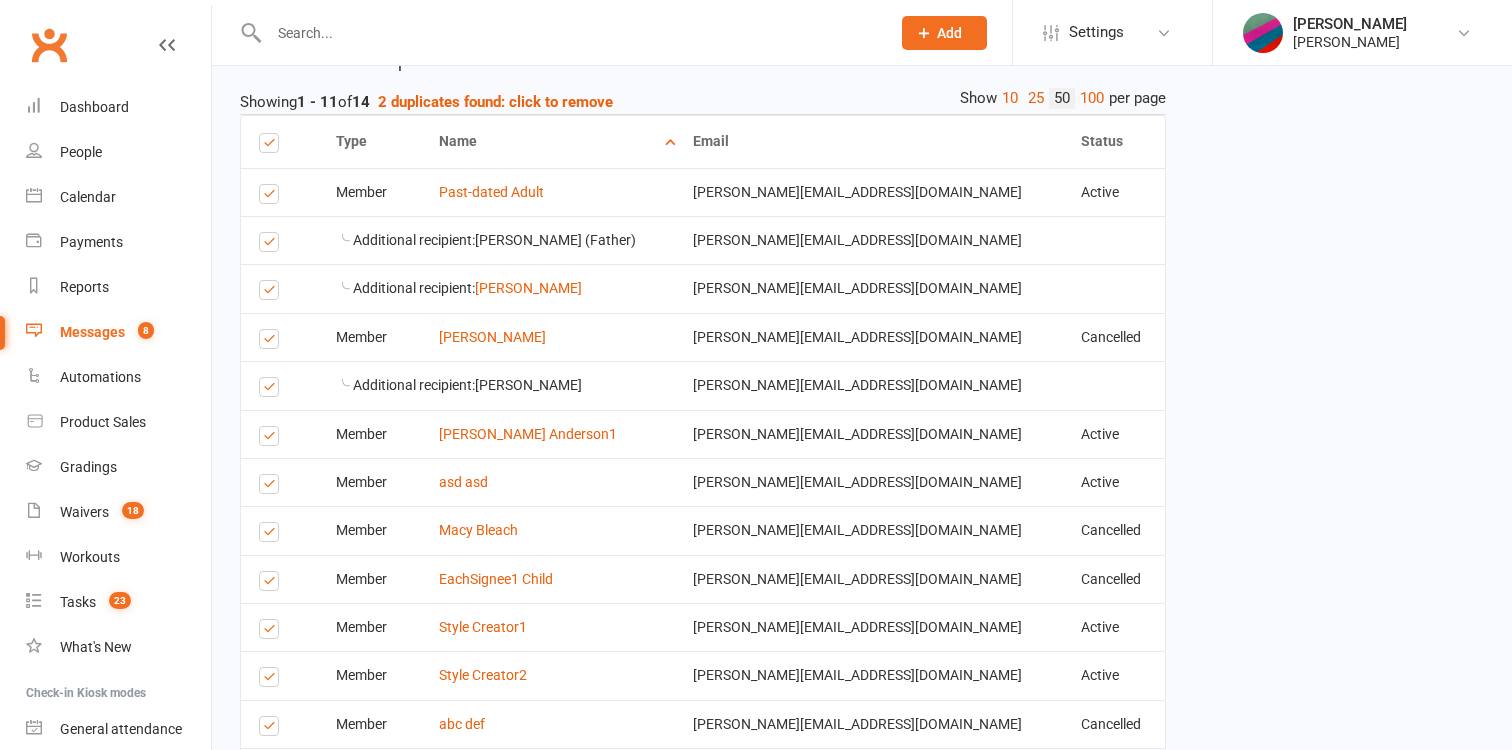 scroll, scrollTop: 688, scrollLeft: 0, axis: vertical 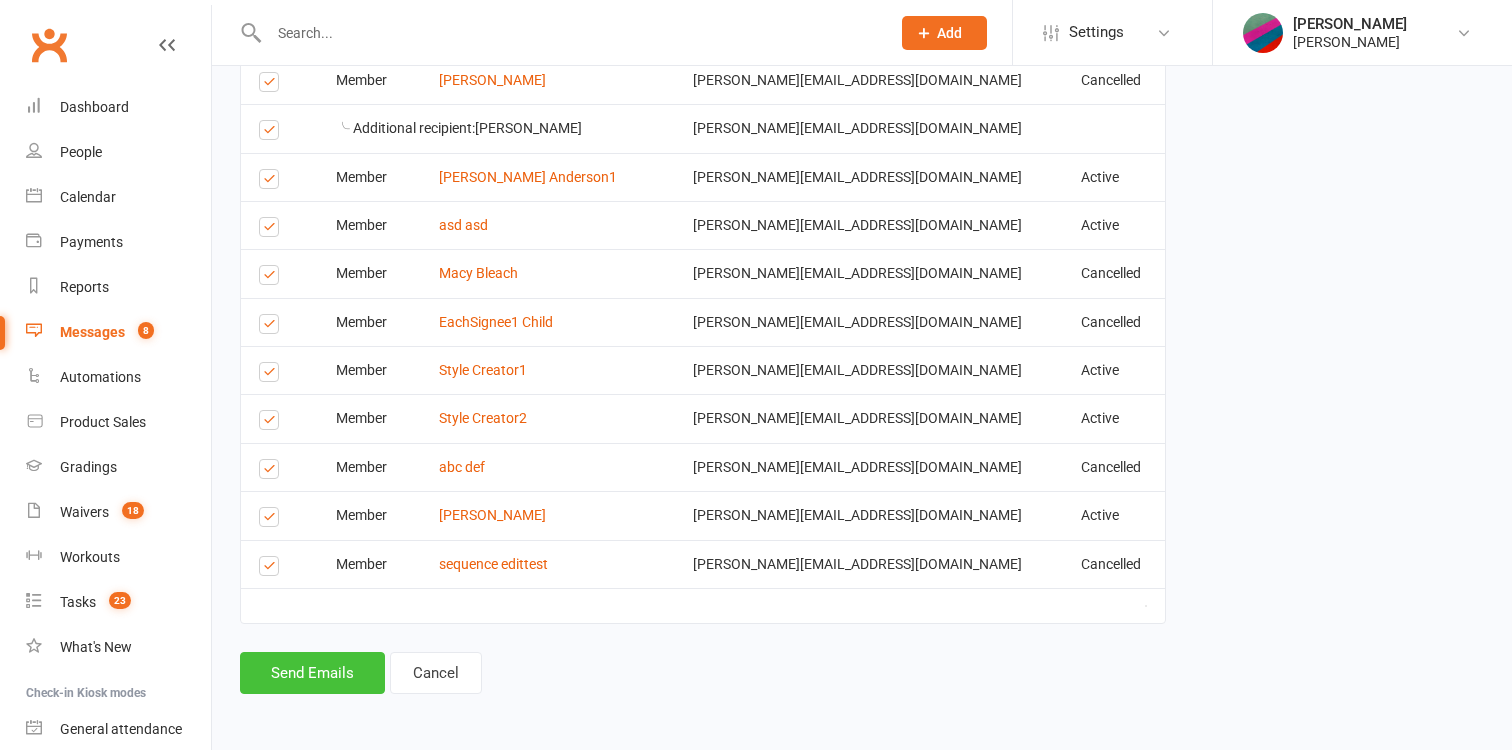 click on "Send Emails" at bounding box center [312, 673] 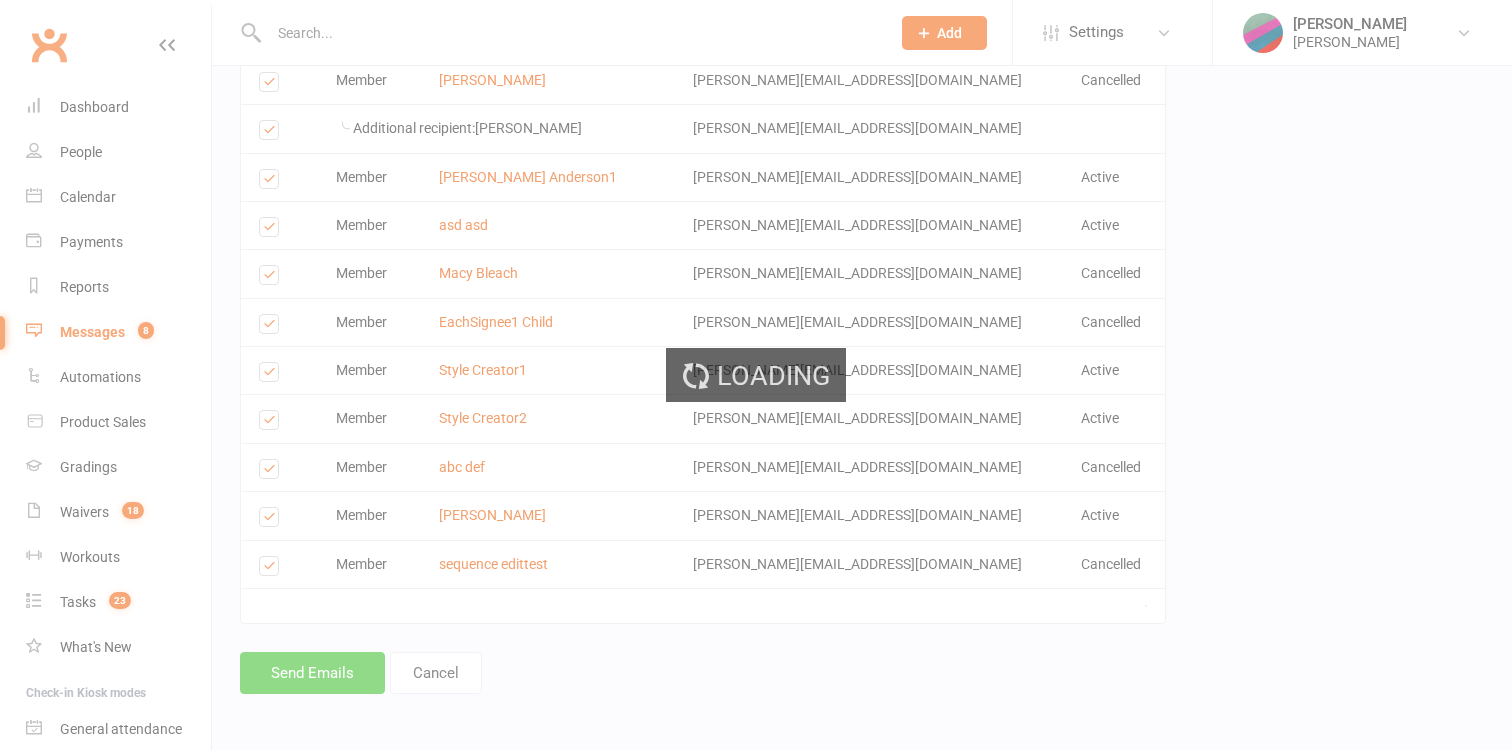 scroll, scrollTop: 679, scrollLeft: 0, axis: vertical 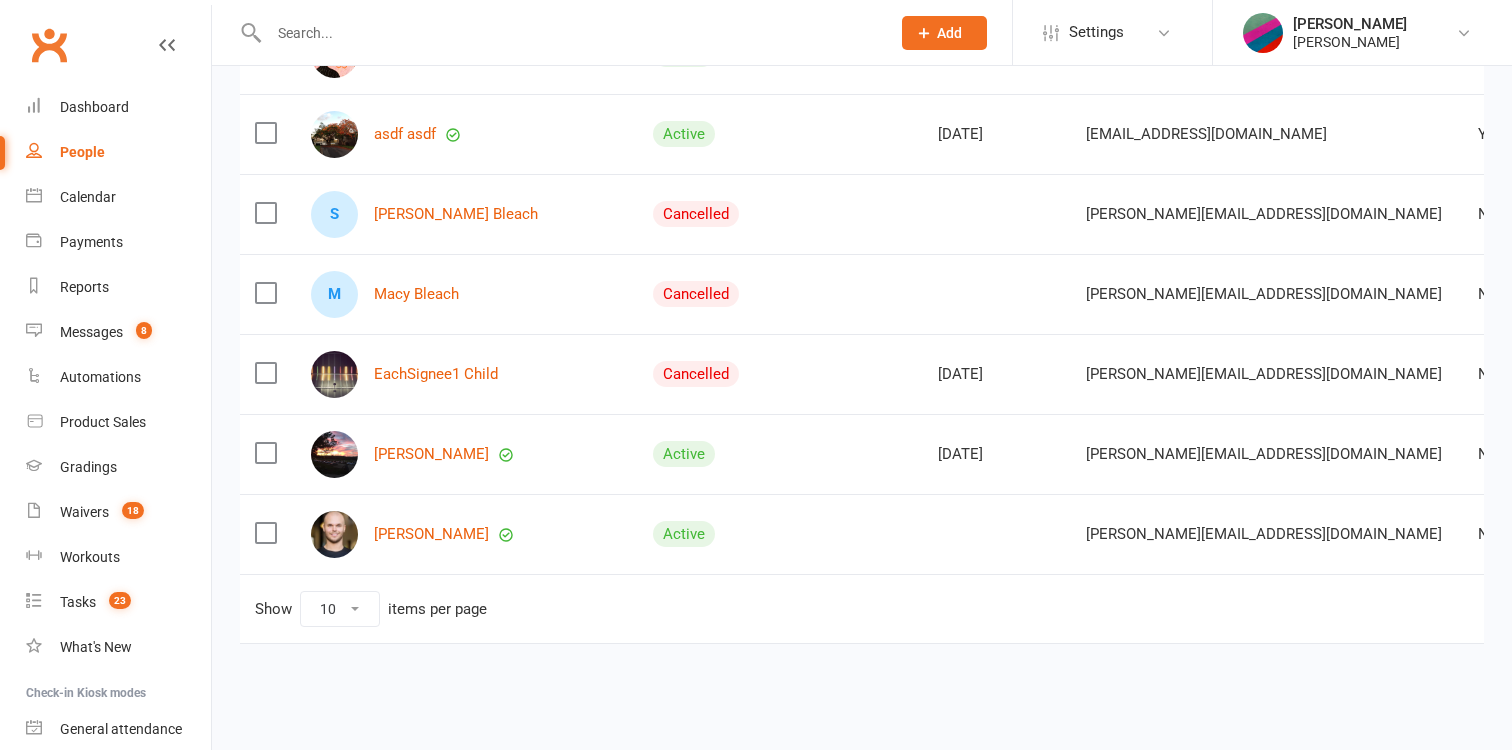 select on "100" 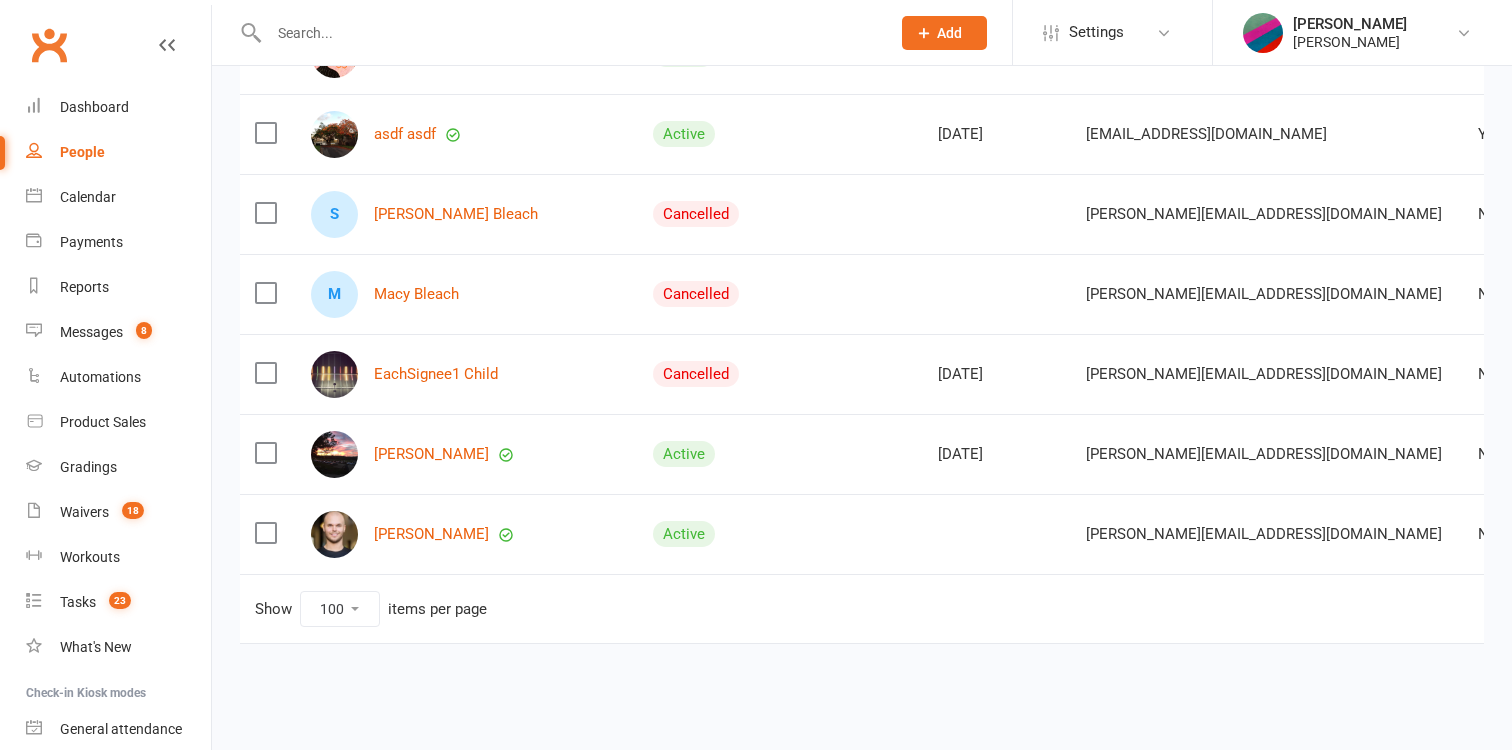 click on "100" at bounding box center (0, 0) 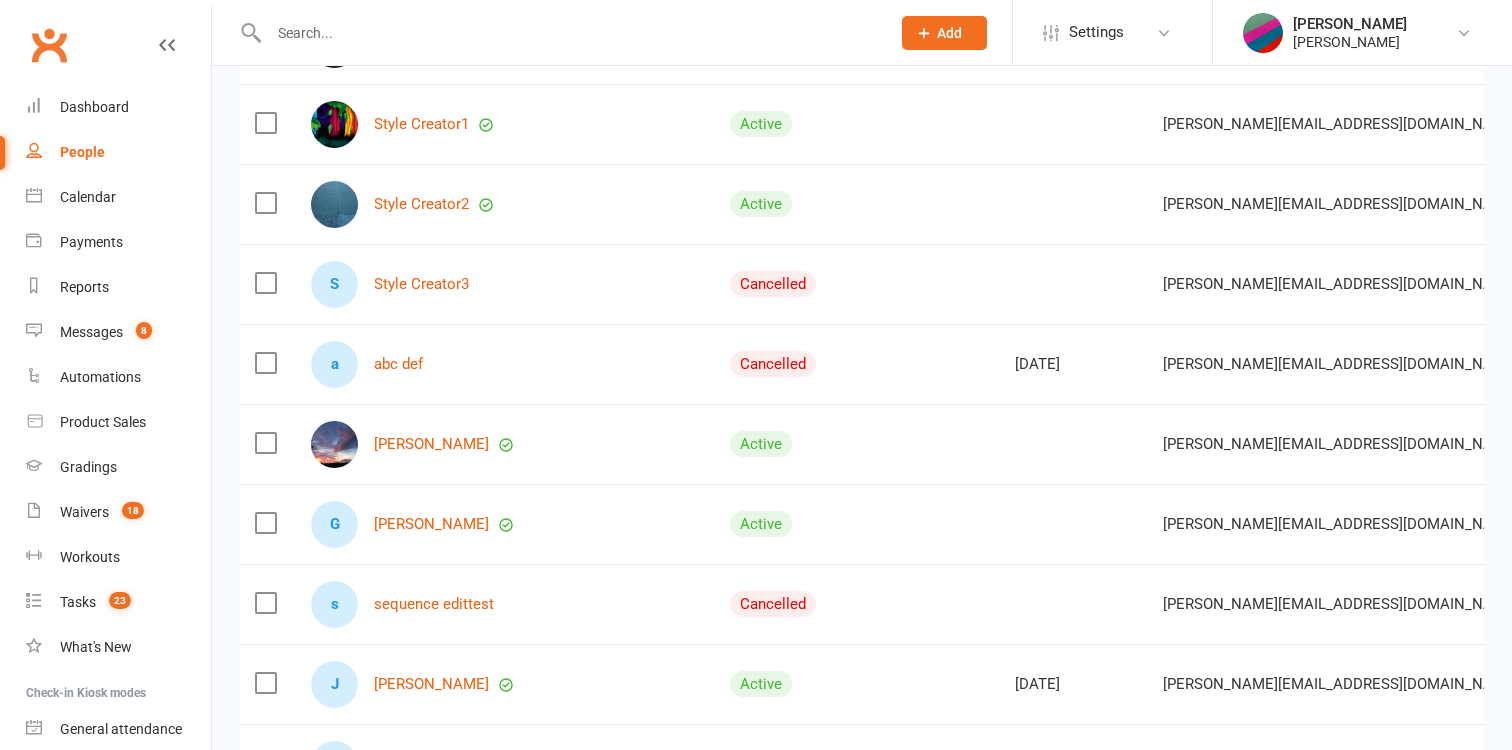 scroll, scrollTop: 1086, scrollLeft: 0, axis: vertical 